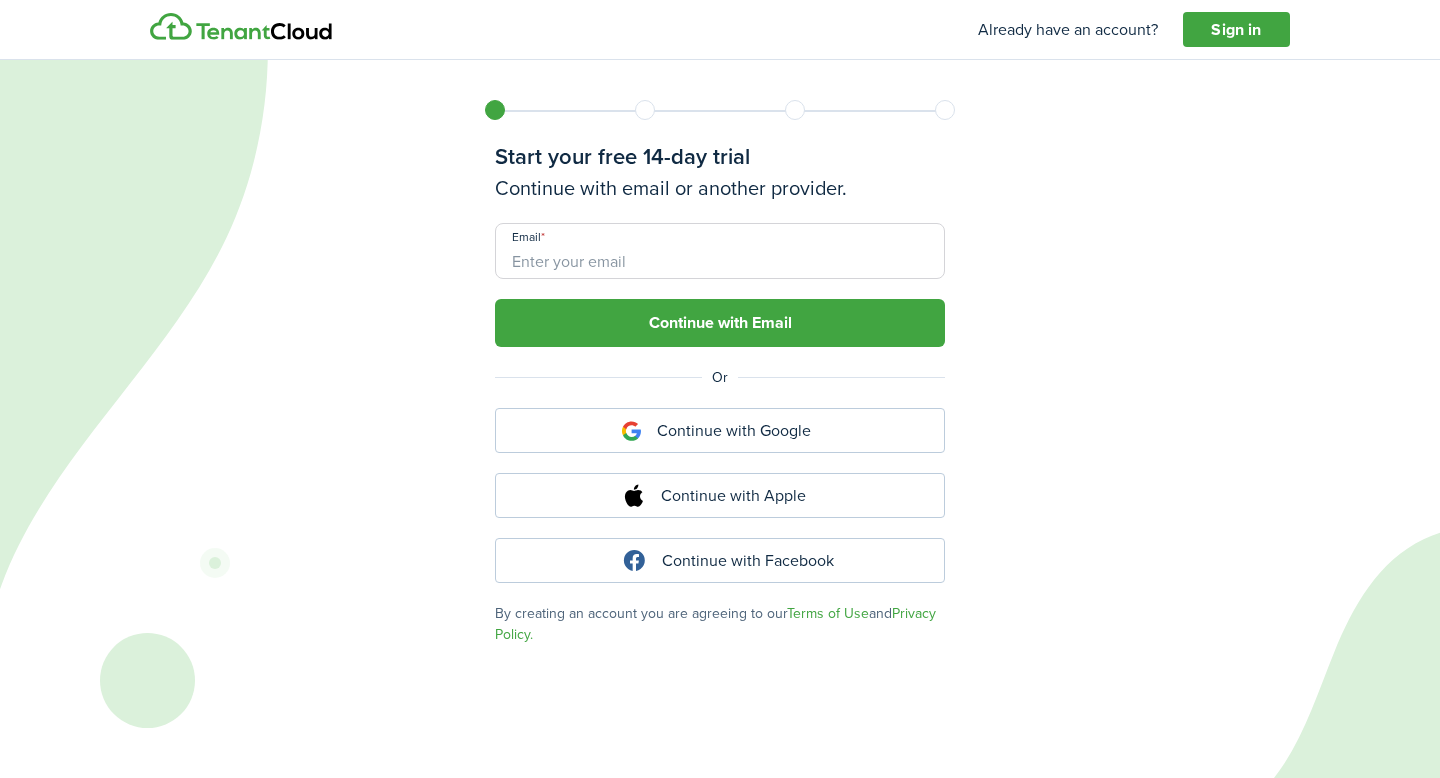 scroll, scrollTop: 0, scrollLeft: 0, axis: both 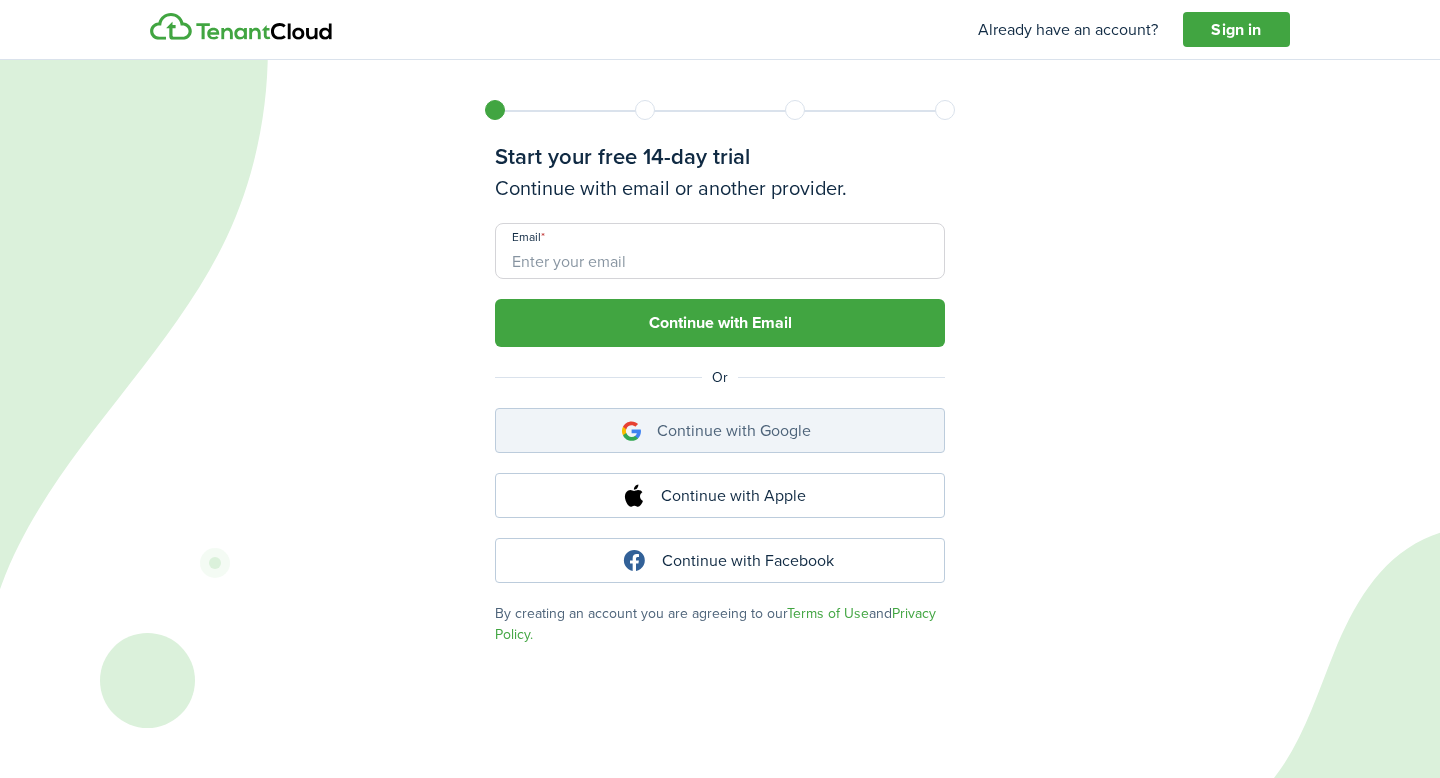 click on "Continue with Google" at bounding box center (720, 430) 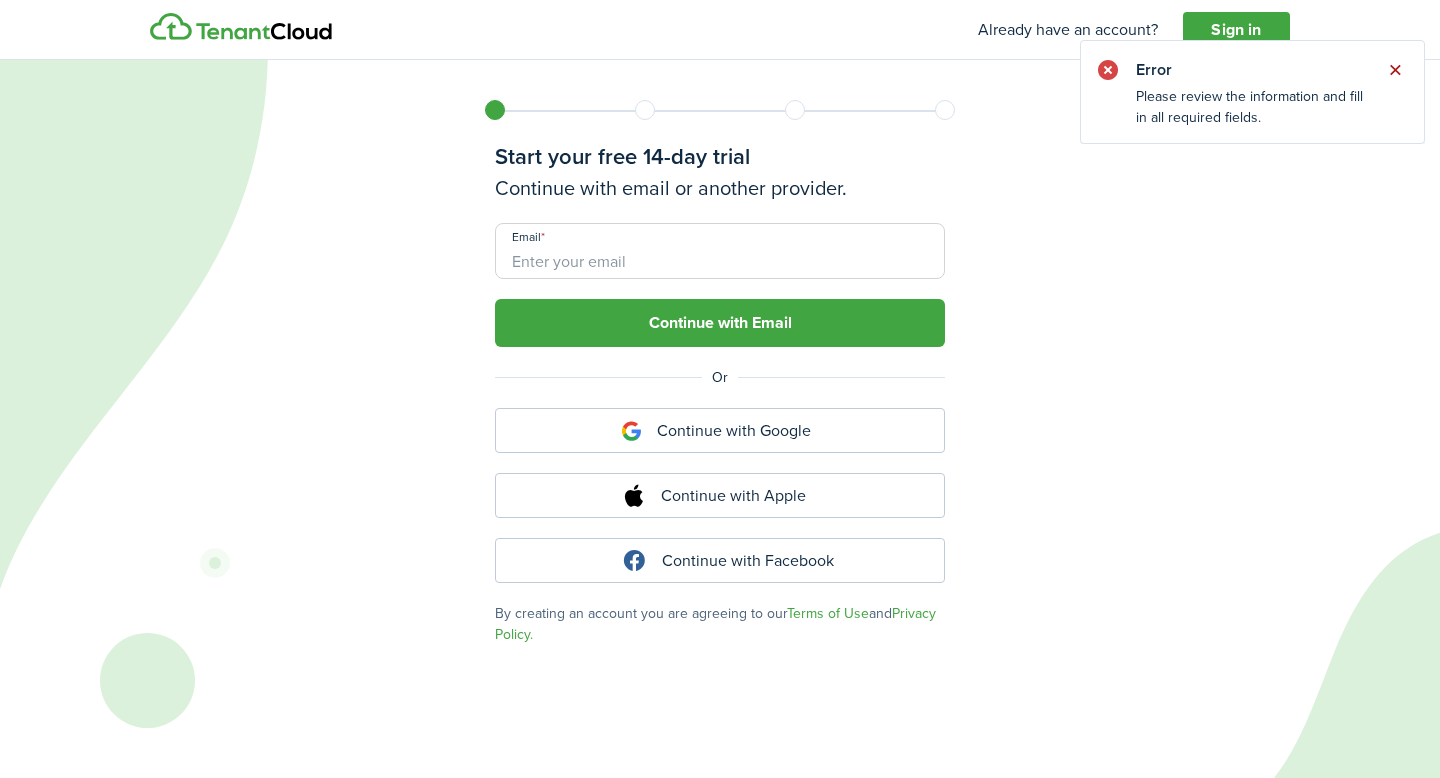 click at bounding box center [1395, 70] 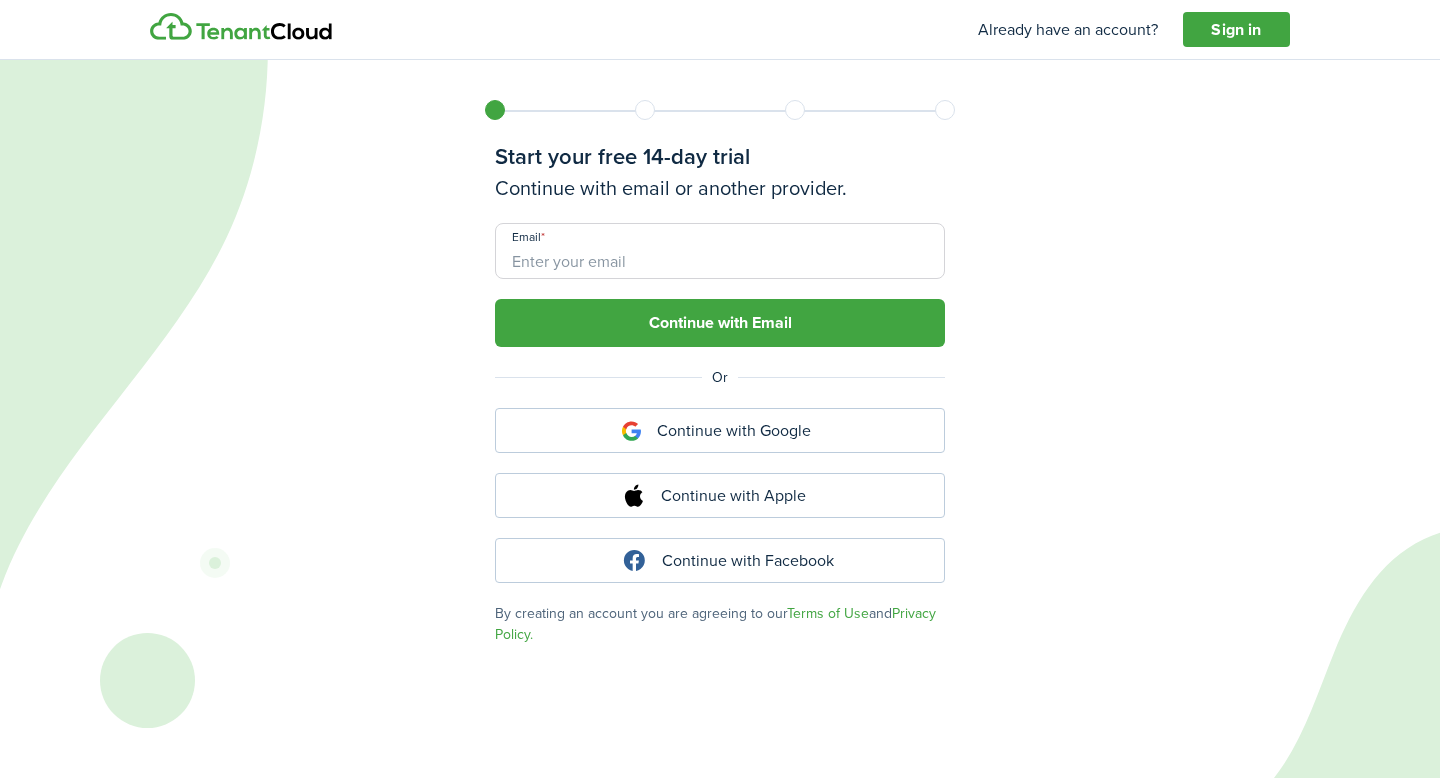 click at bounding box center [241, 27] 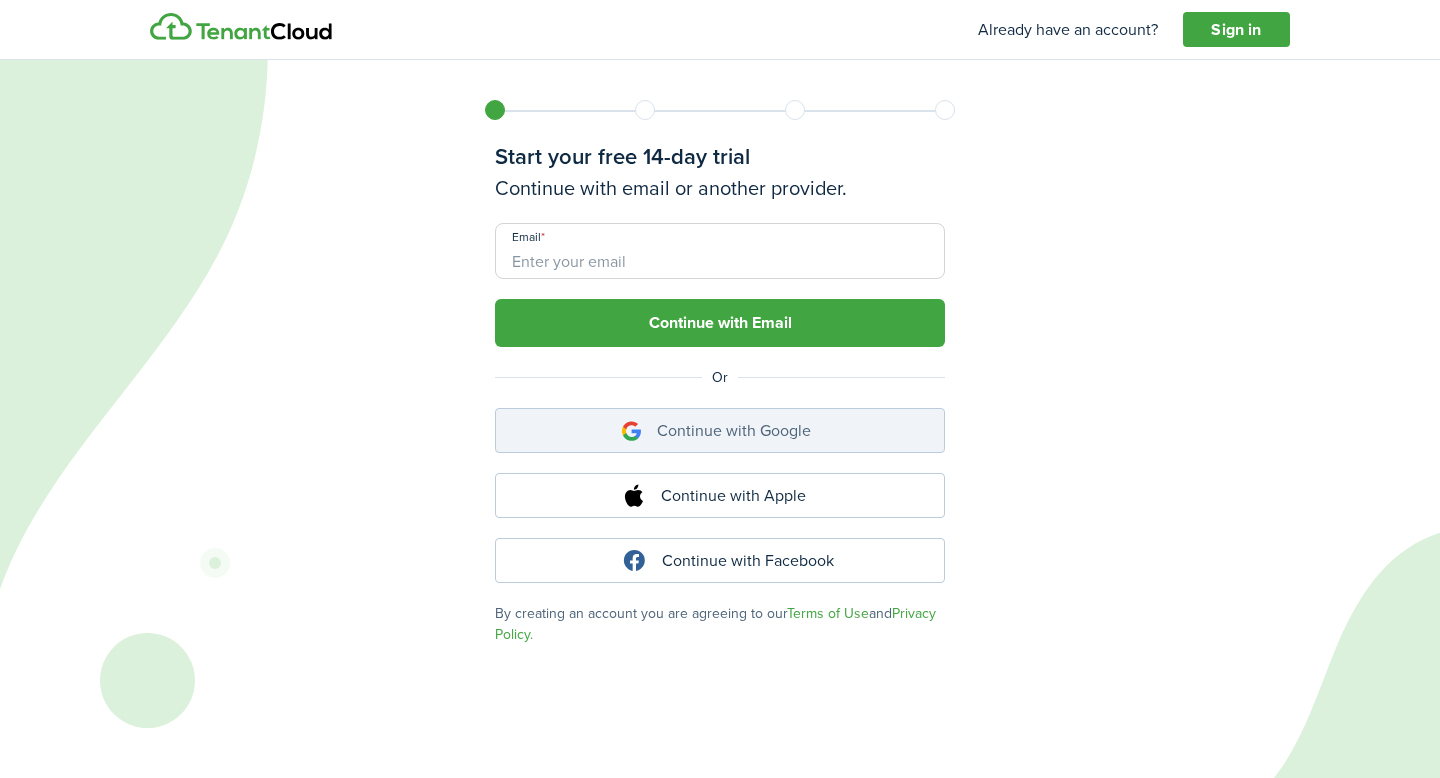 click on "Continue with Google" at bounding box center [720, 430] 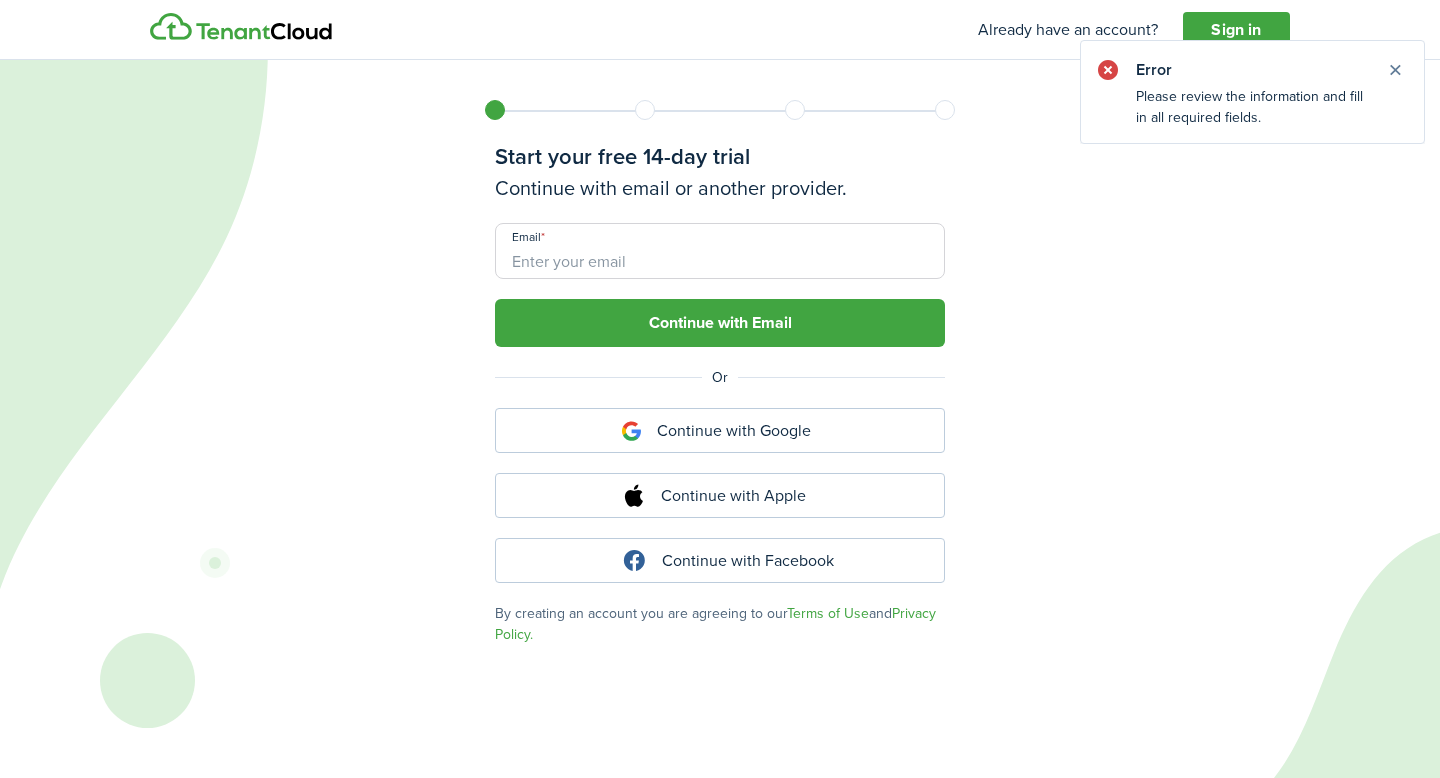 click on "Email" at bounding box center (720, 251) 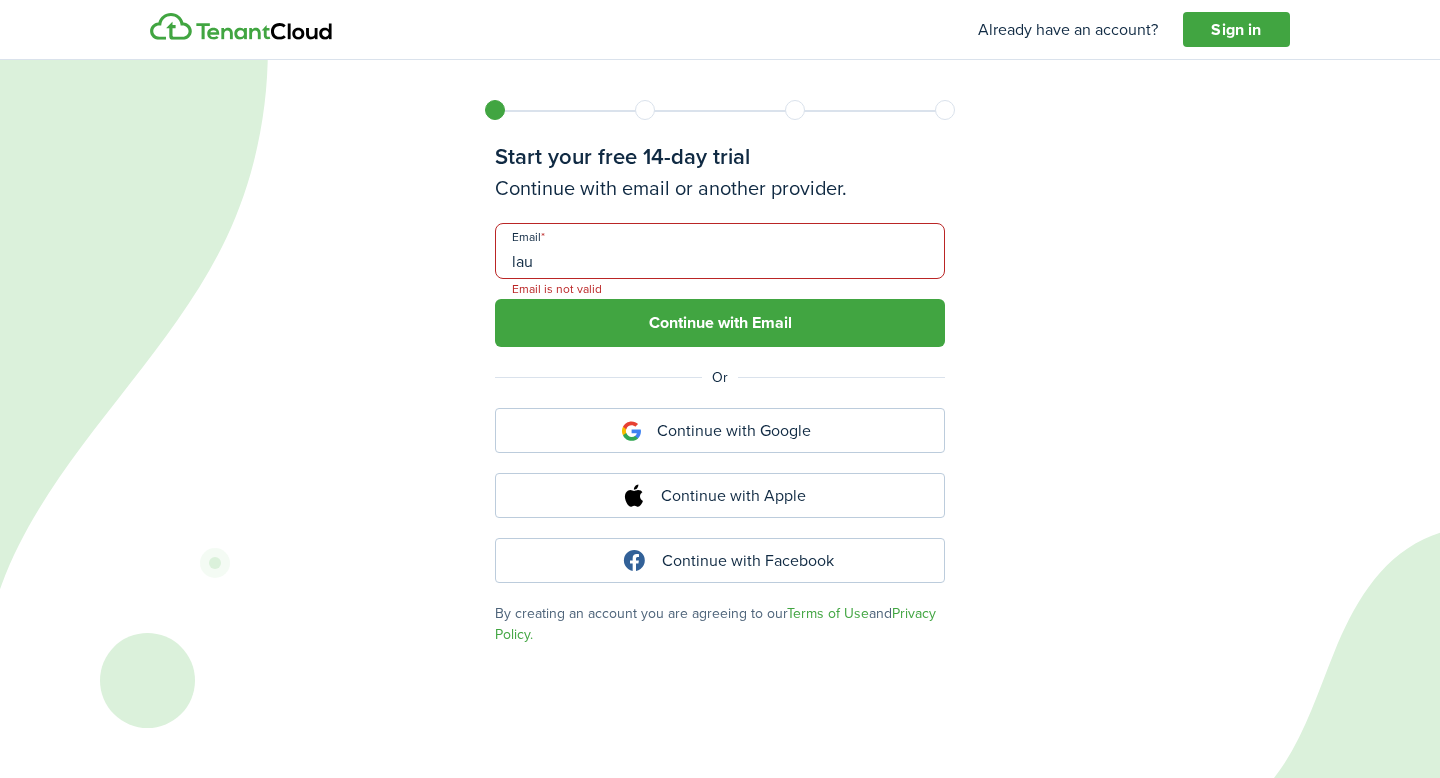 type on "[EMAIL]" 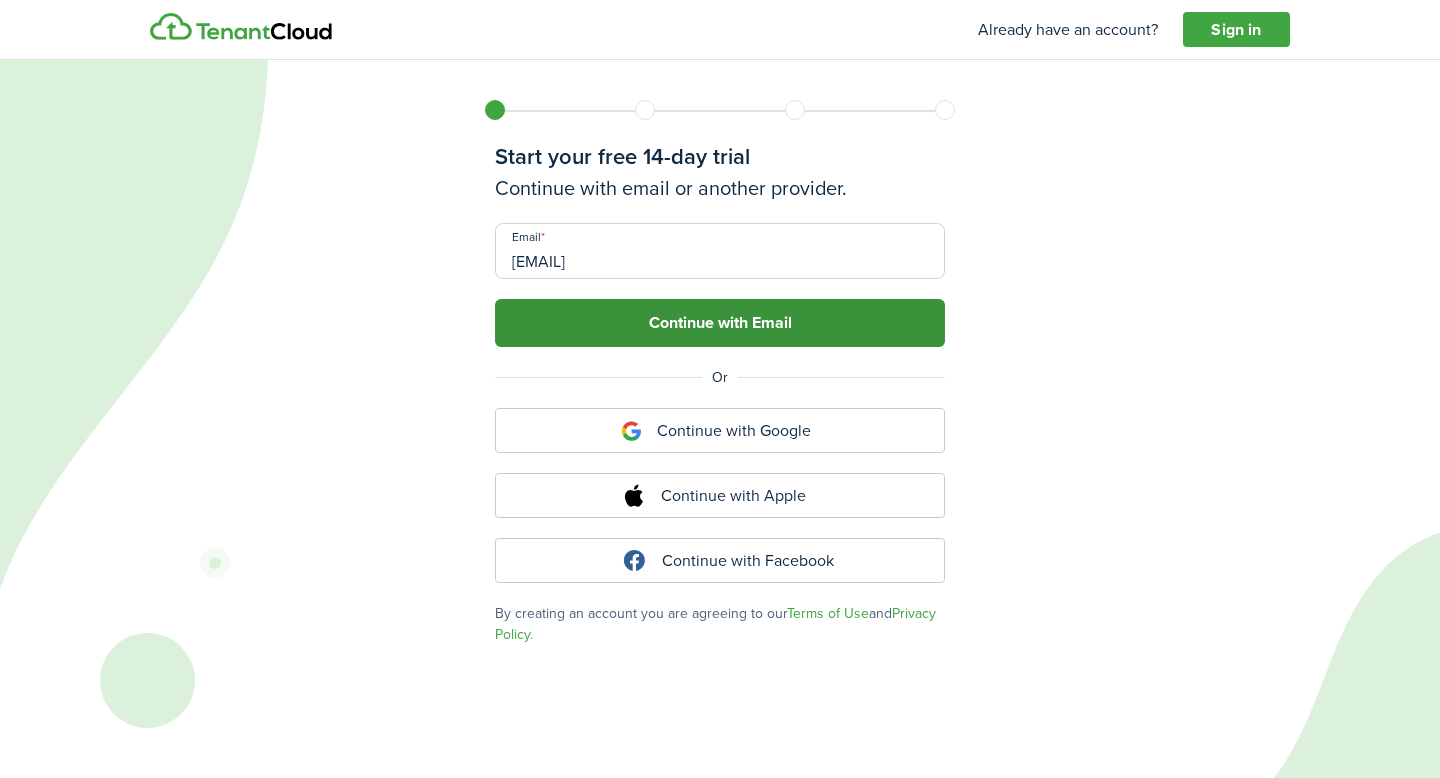 click on "Continue with Email" at bounding box center (720, 323) 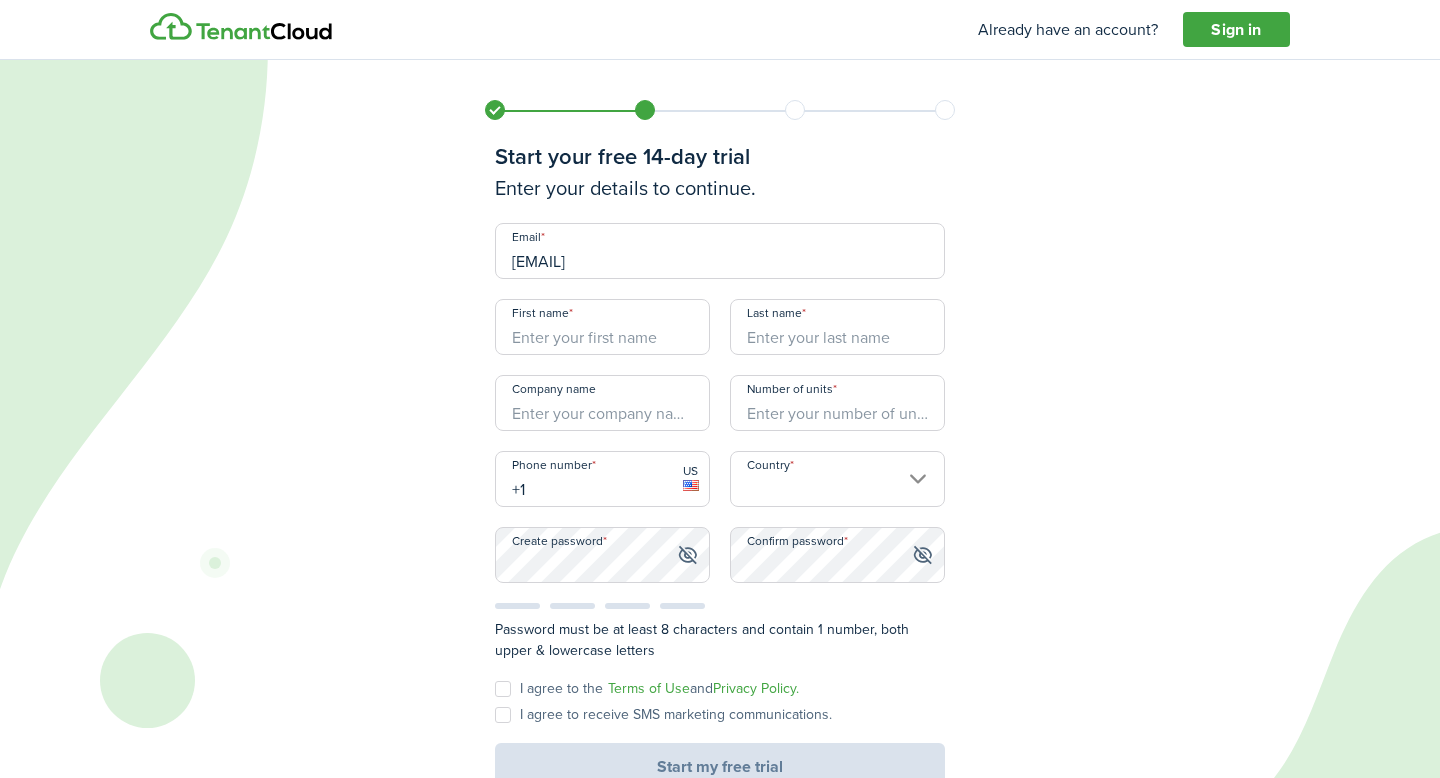 click on "First name" at bounding box center [602, 327] 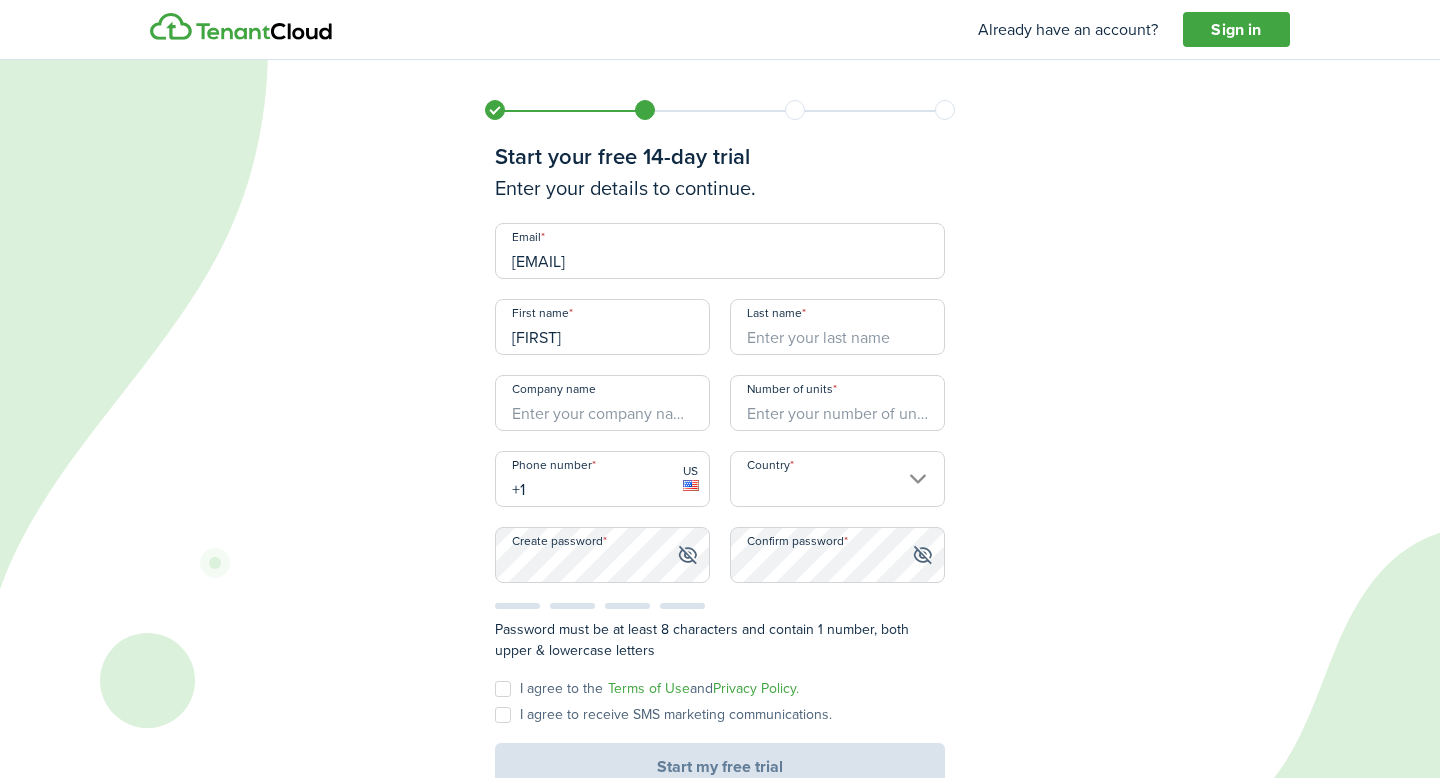 type on "[FIRST]" 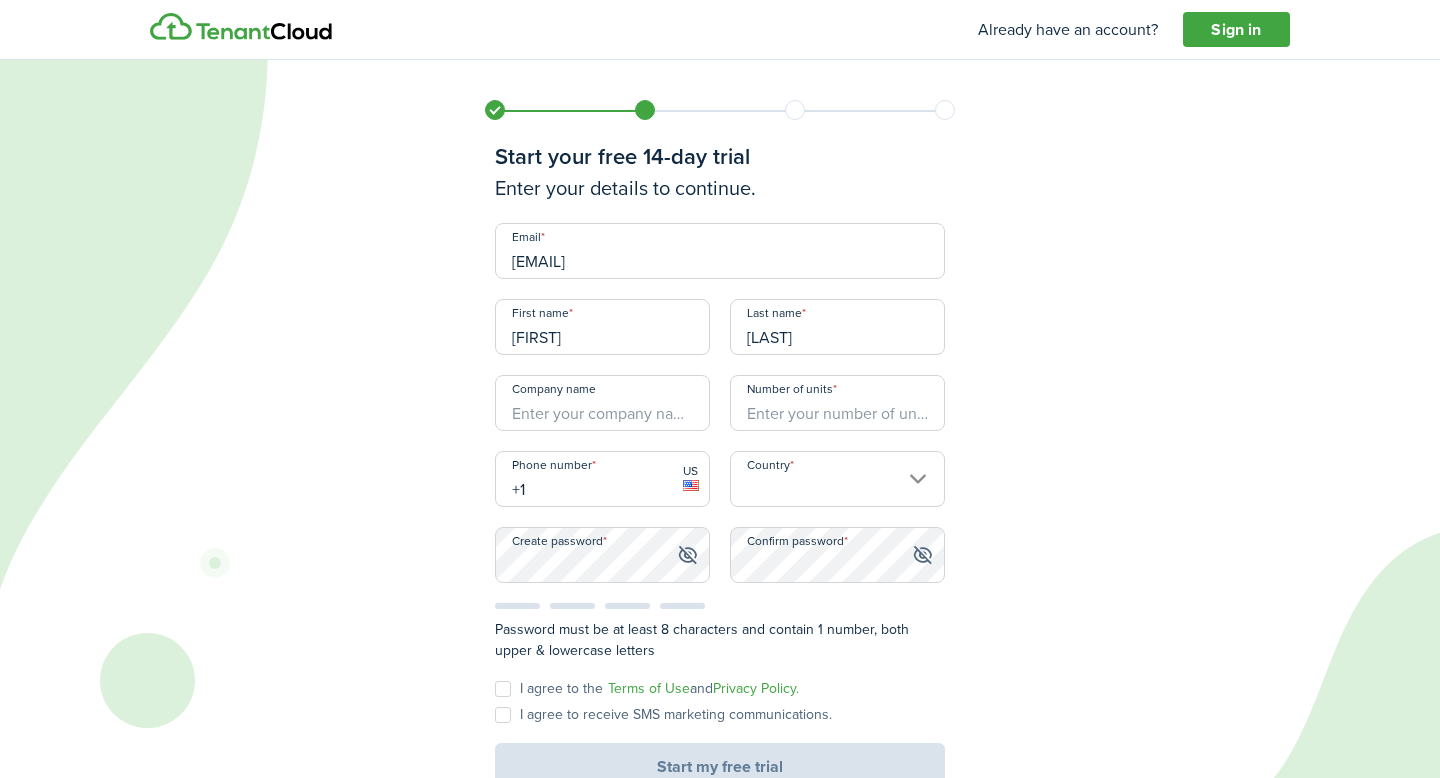 type on "[LAST]" 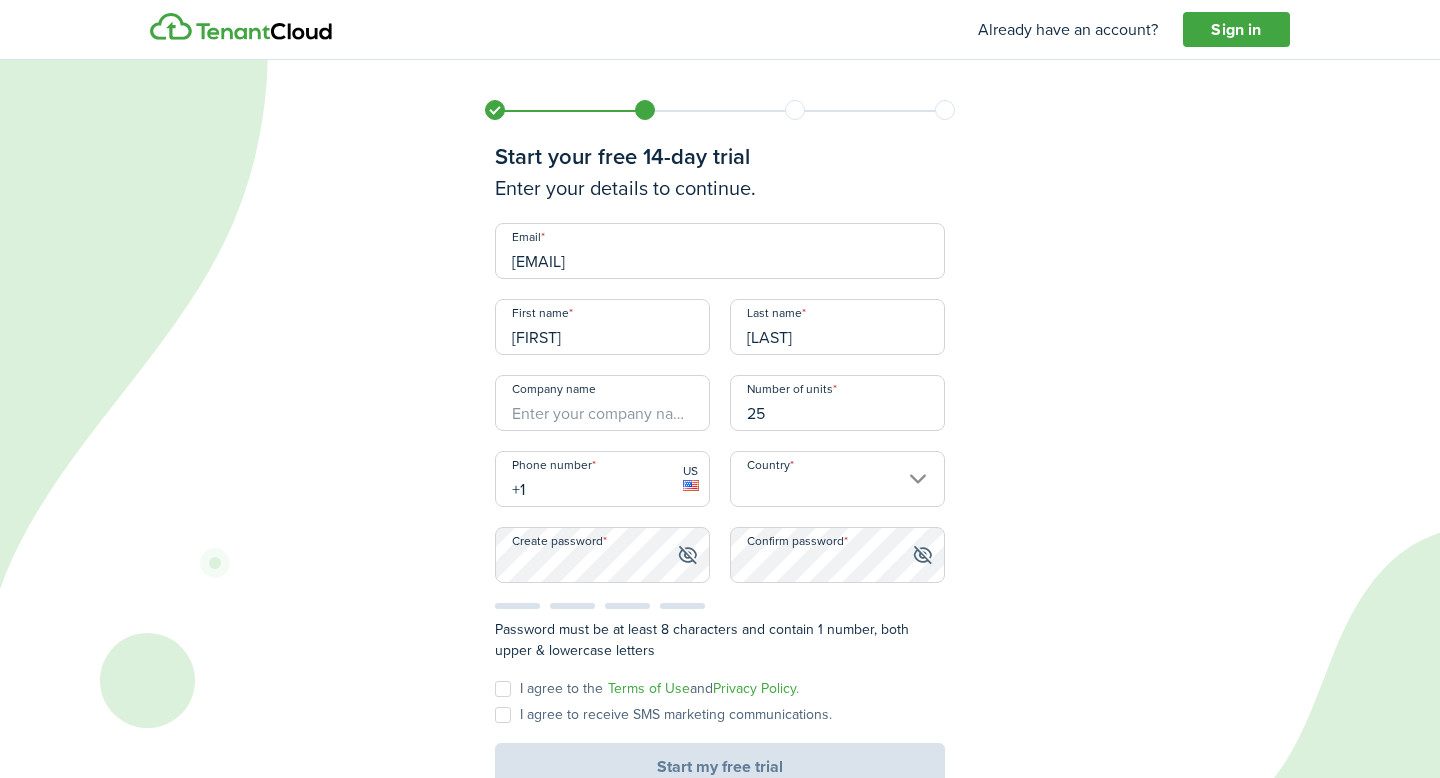 click on "Country" at bounding box center [837, 479] 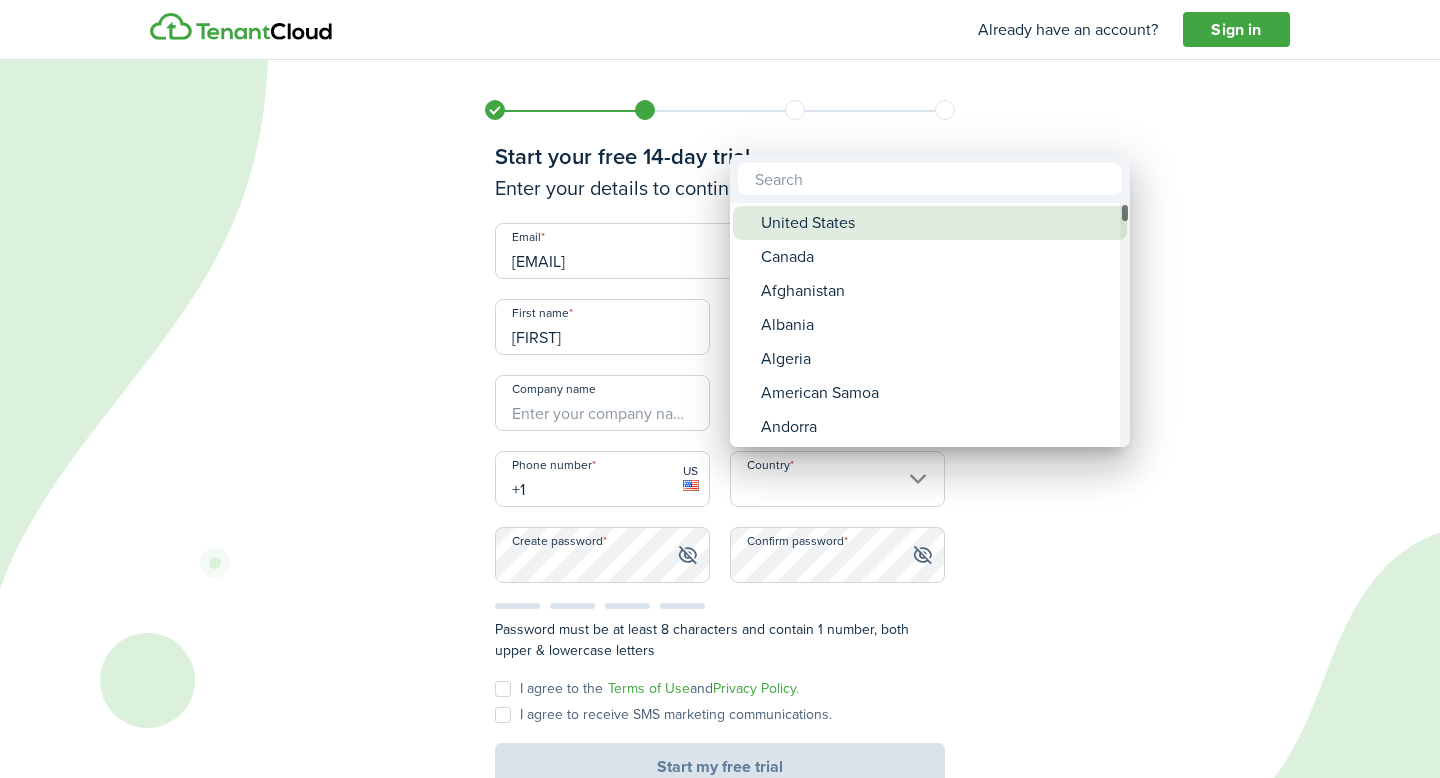 click on "United States" at bounding box center [938, 223] 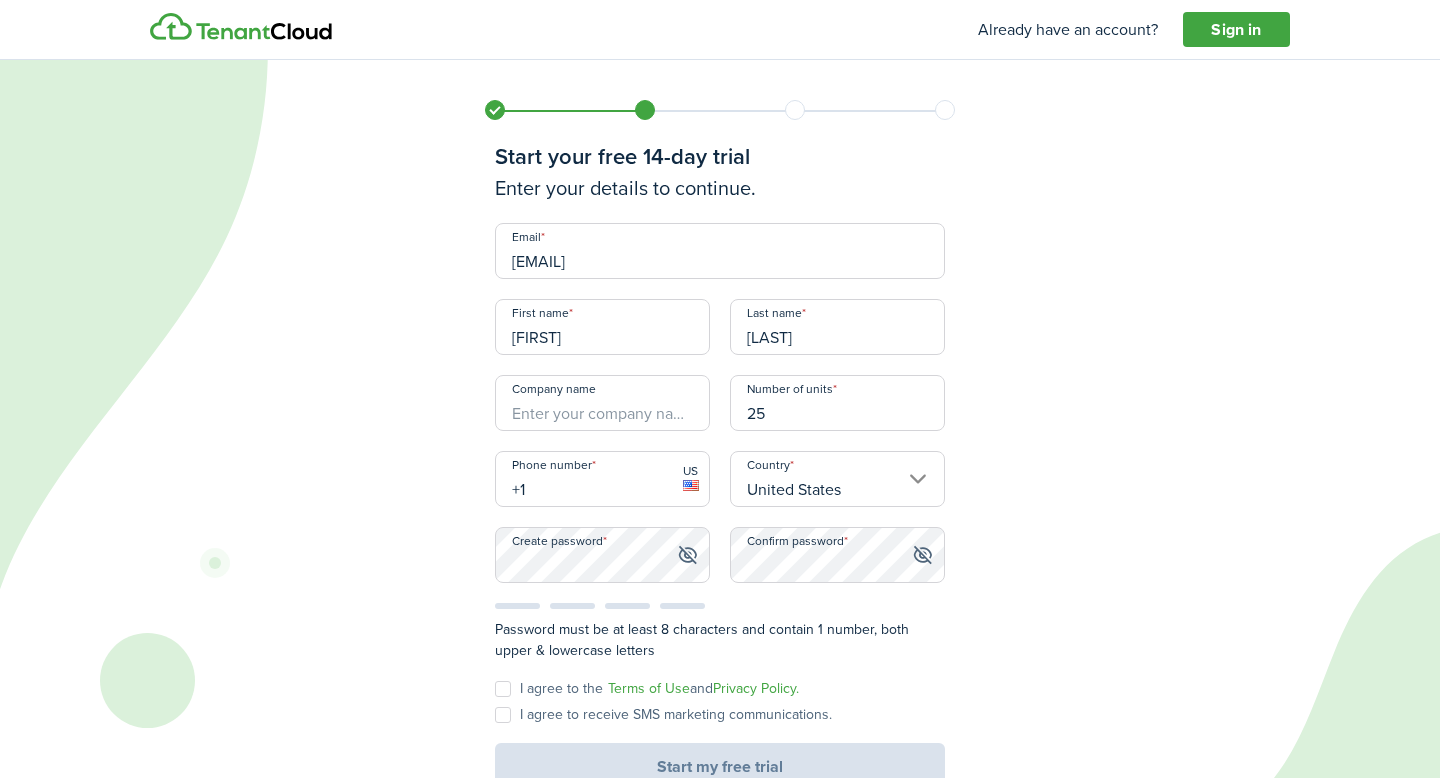 click on "+1" at bounding box center (602, 479) 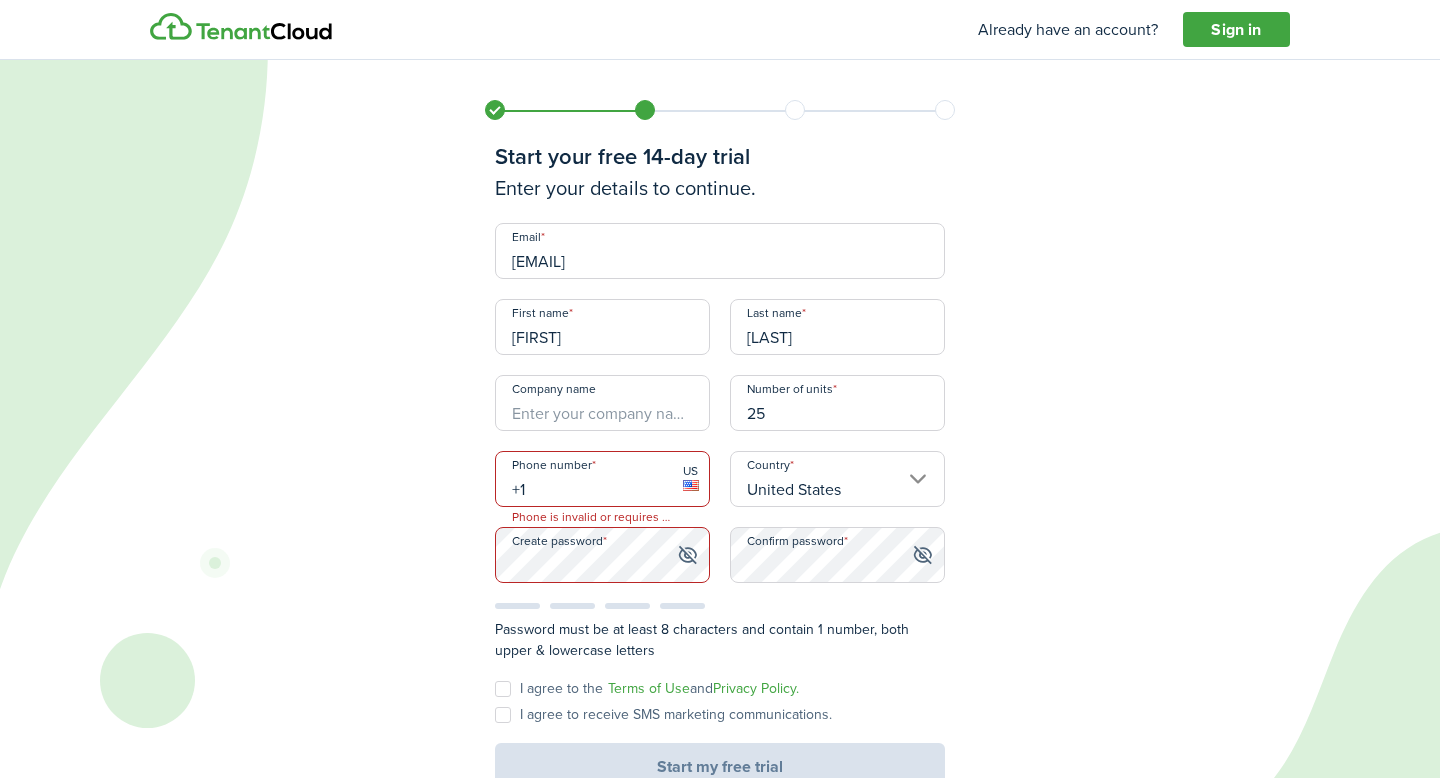 click at bounding box center (687, 555) 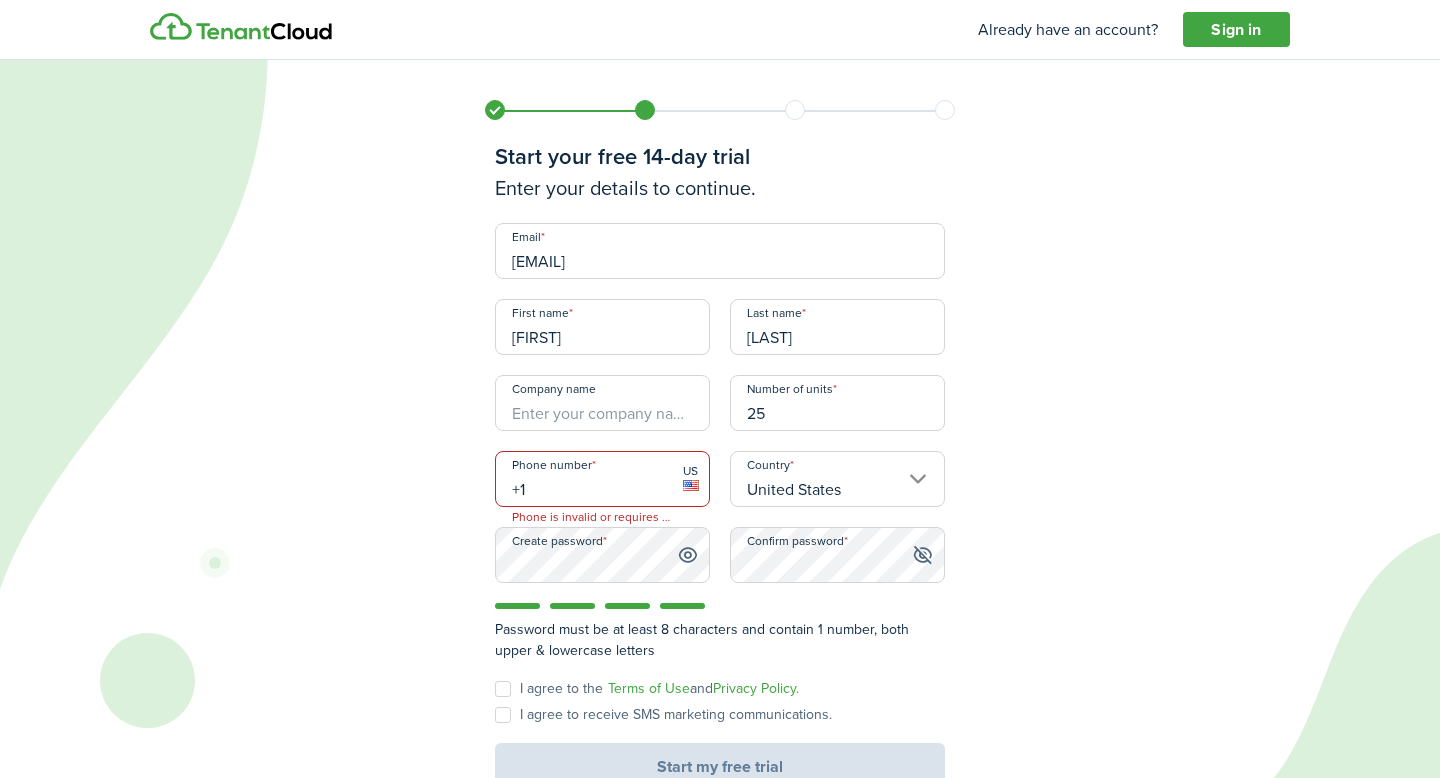click at bounding box center (720, 606) 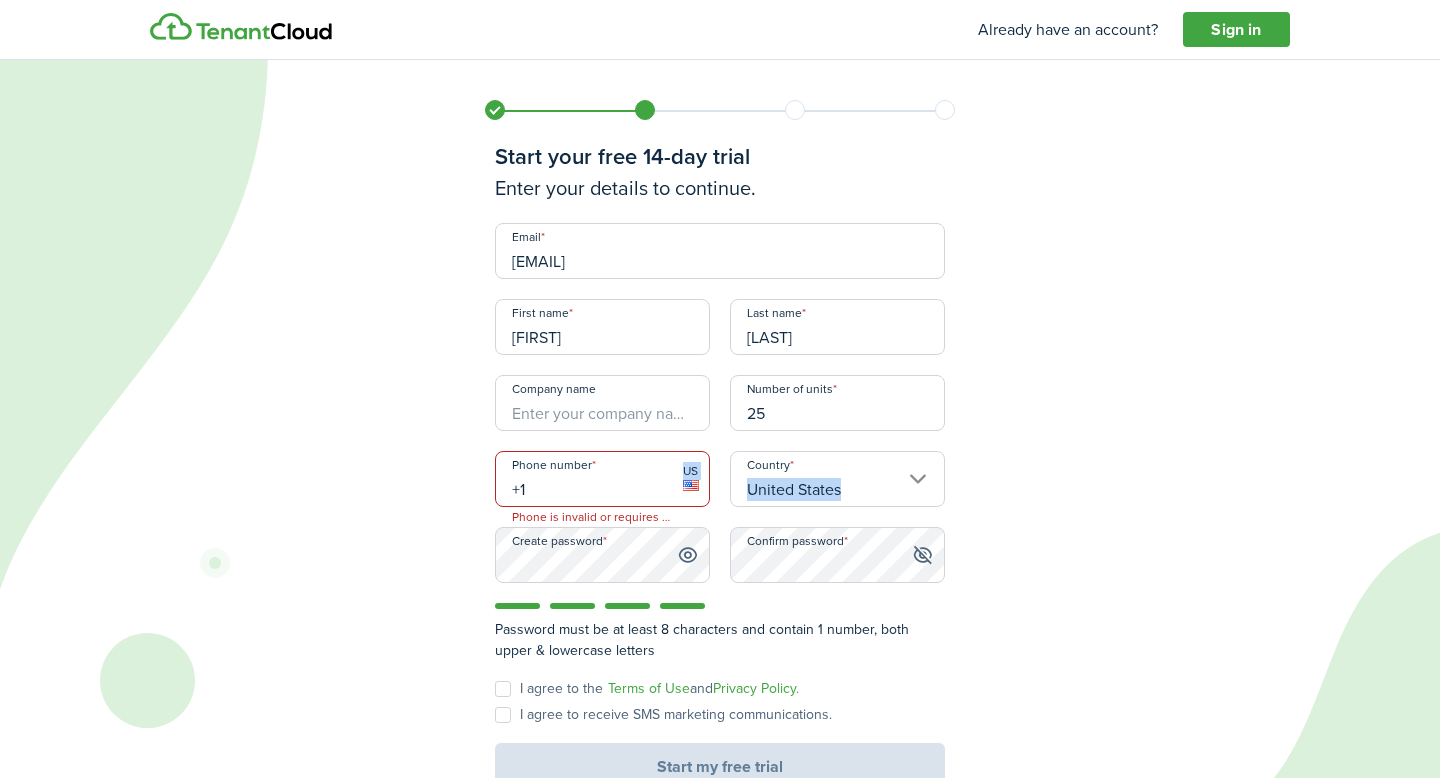 drag, startPoint x: 935, startPoint y: 603, endPoint x: 958, endPoint y: 415, distance: 189.40169 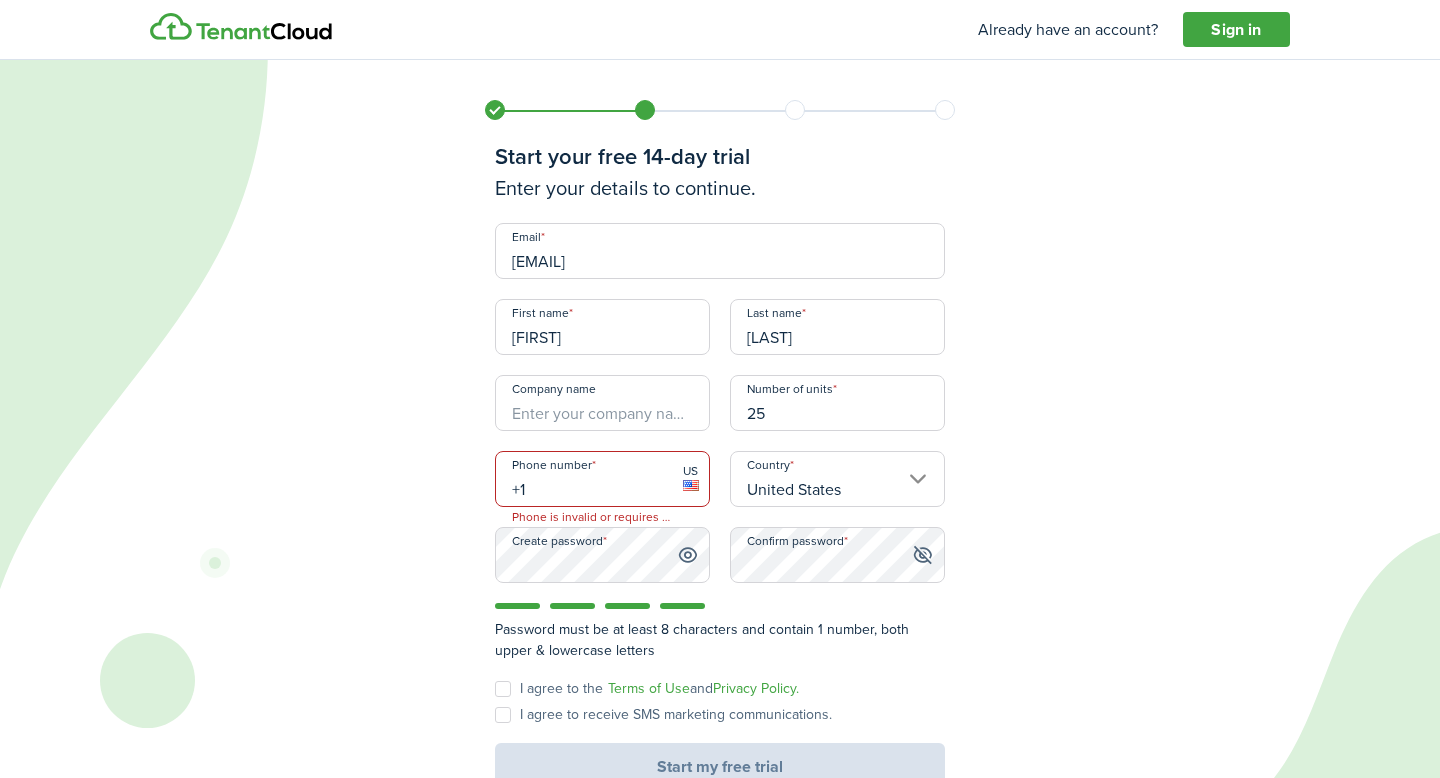 click on "+1" at bounding box center (602, 479) 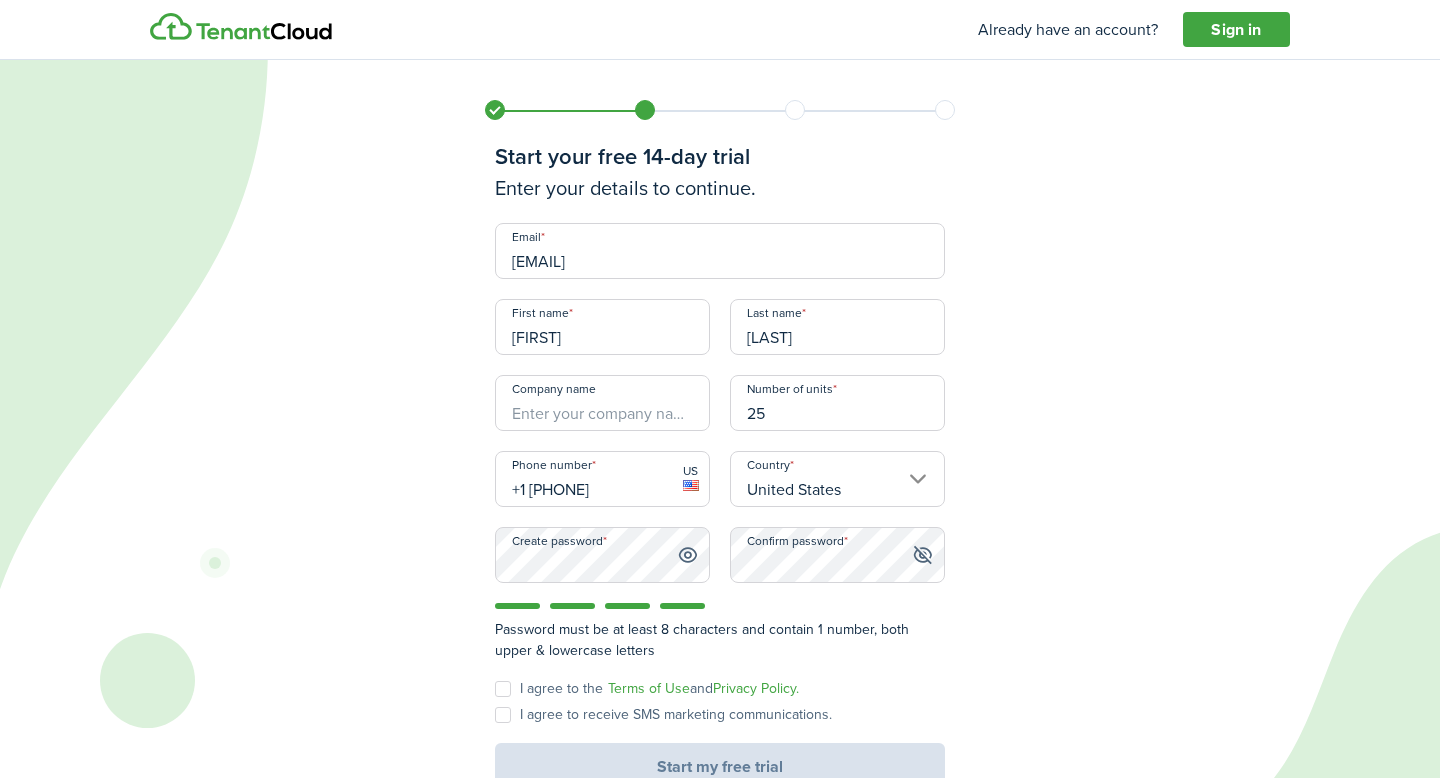 scroll, scrollTop: 53, scrollLeft: 0, axis: vertical 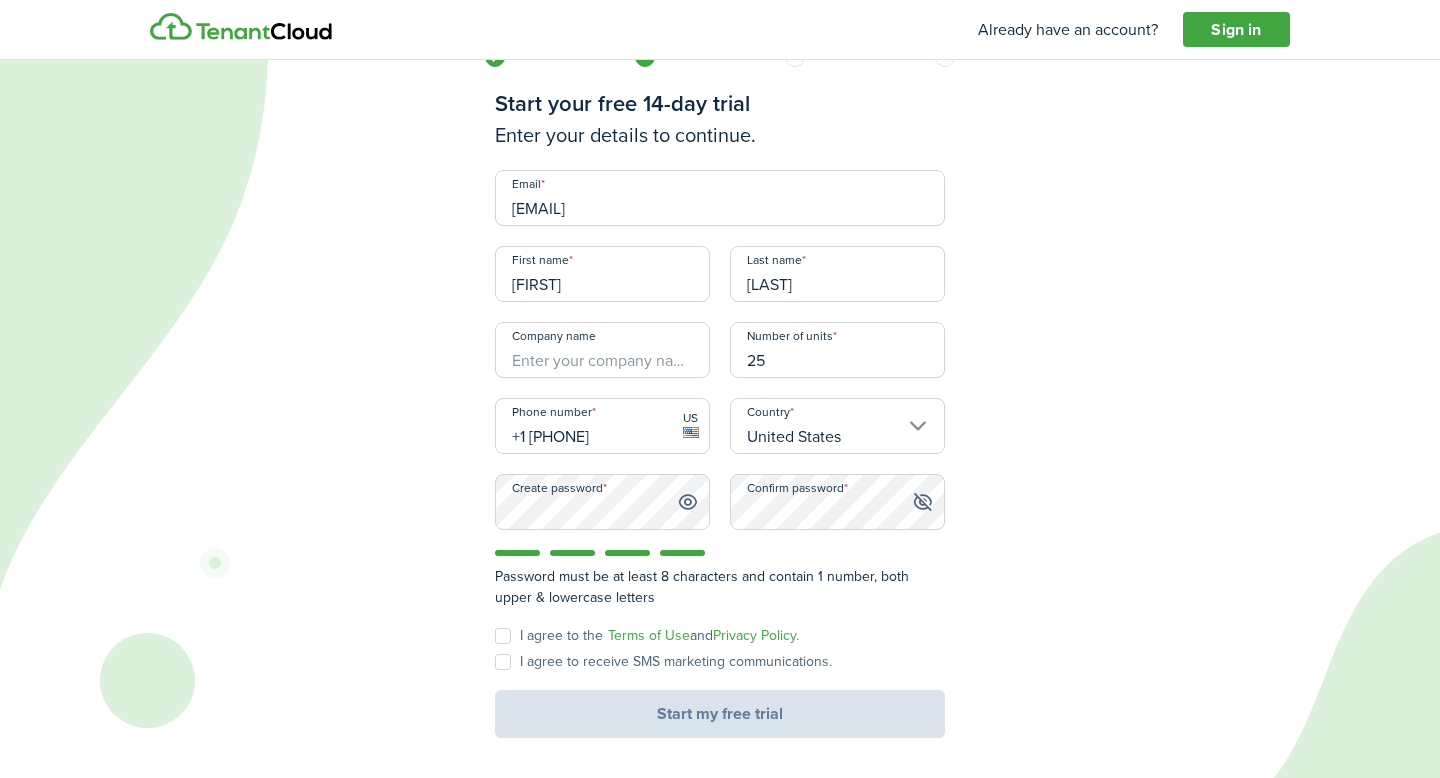 type on "+1 [PHONE]" 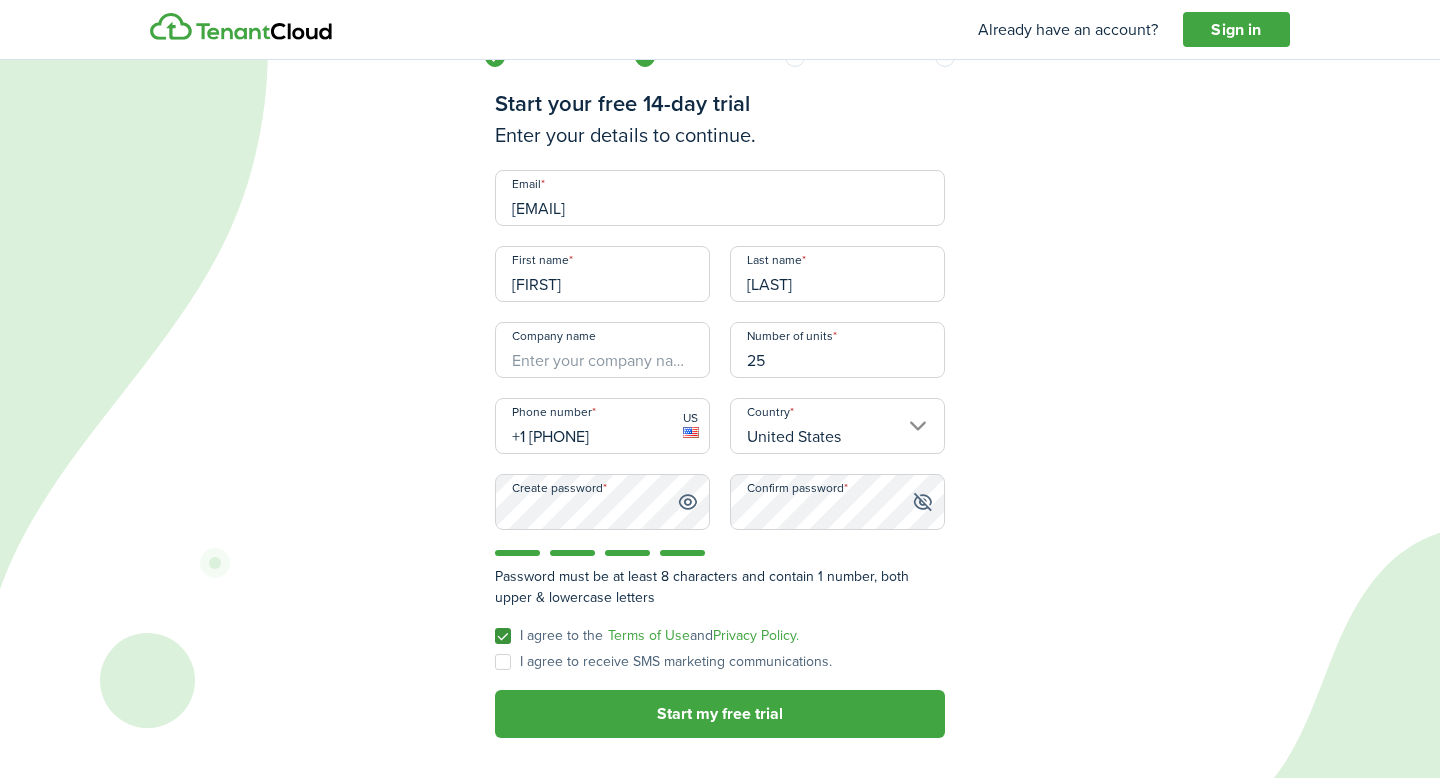 click on "I agree to receive SMS marketing communications." at bounding box center (663, 662) 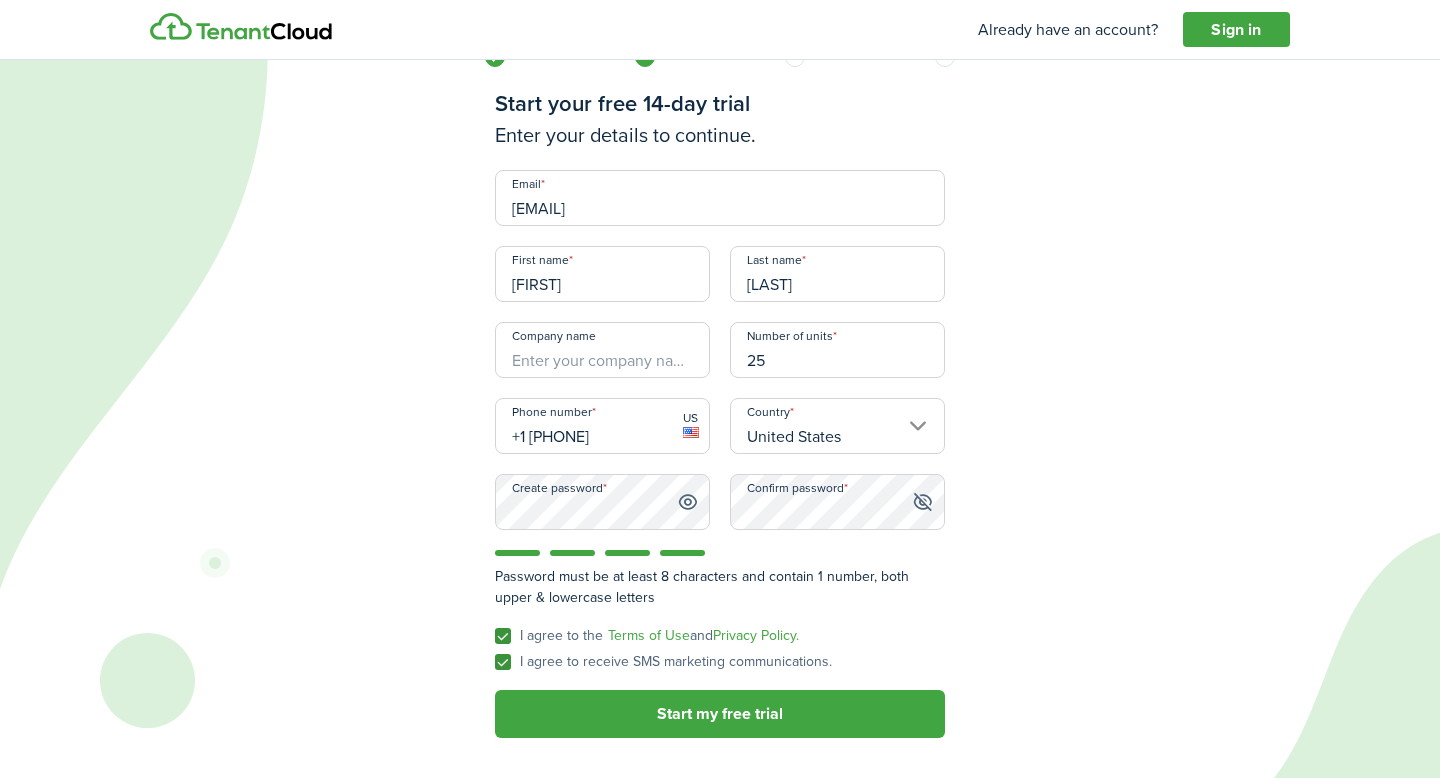 click on "I agree to receive SMS marketing communications." at bounding box center [663, 662] 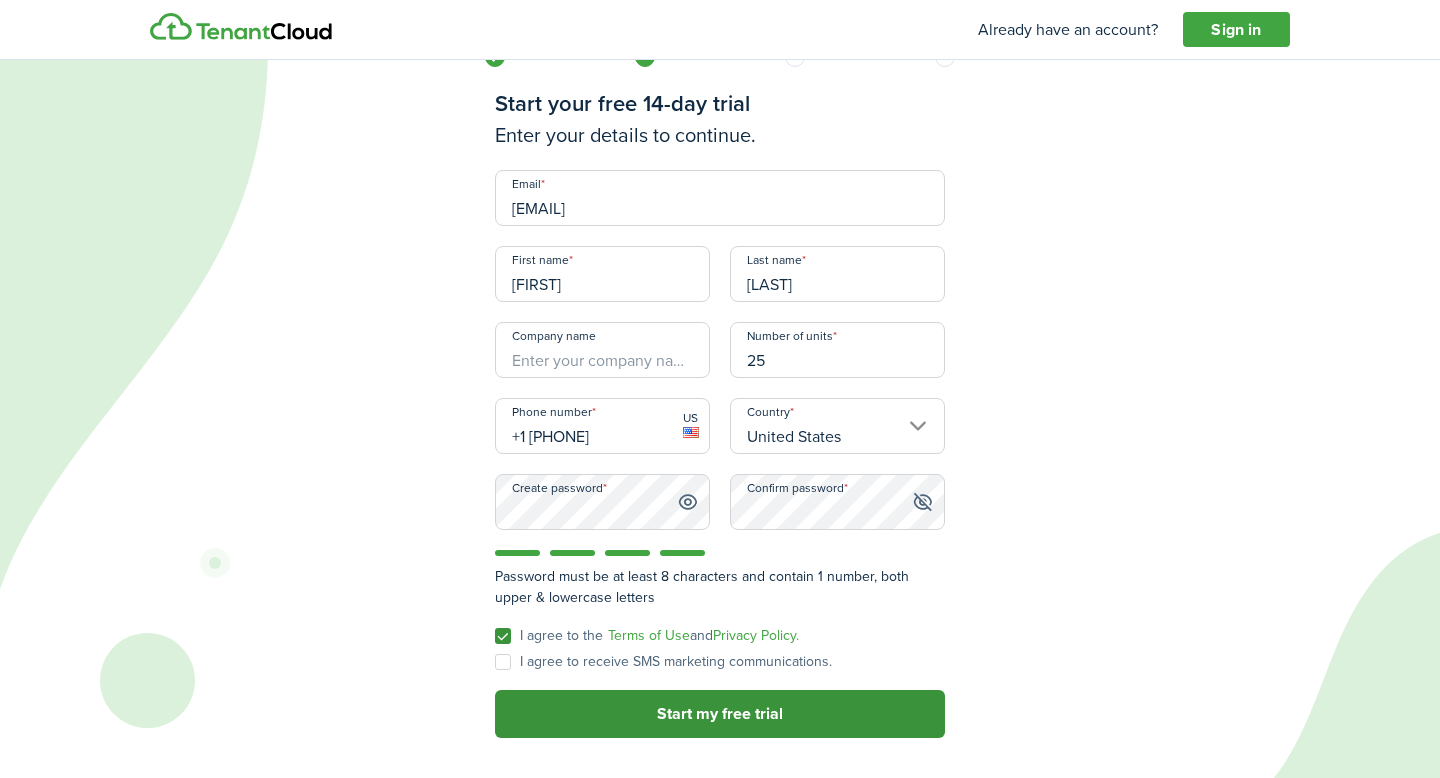 click on "Start my free trial" at bounding box center (720, 714) 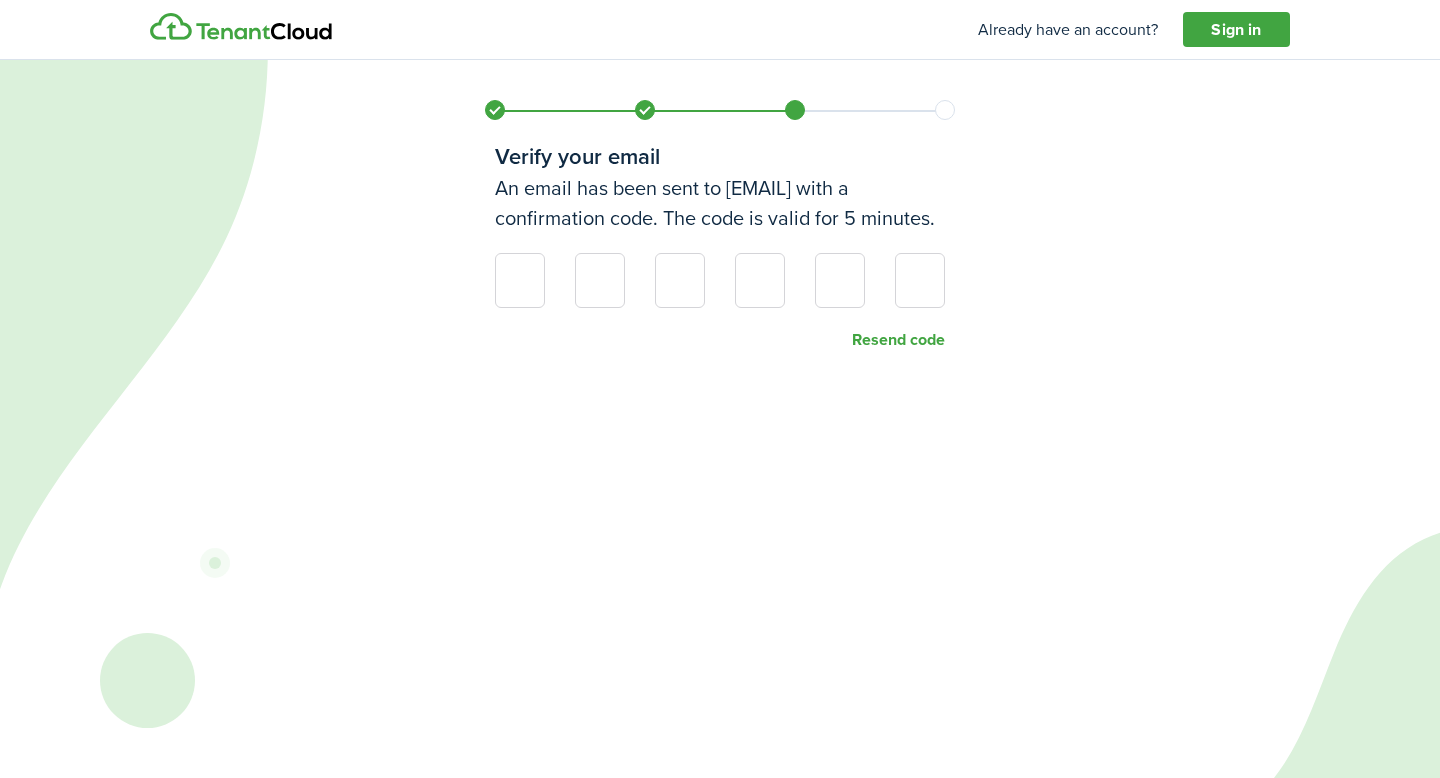 scroll, scrollTop: 0, scrollLeft: 0, axis: both 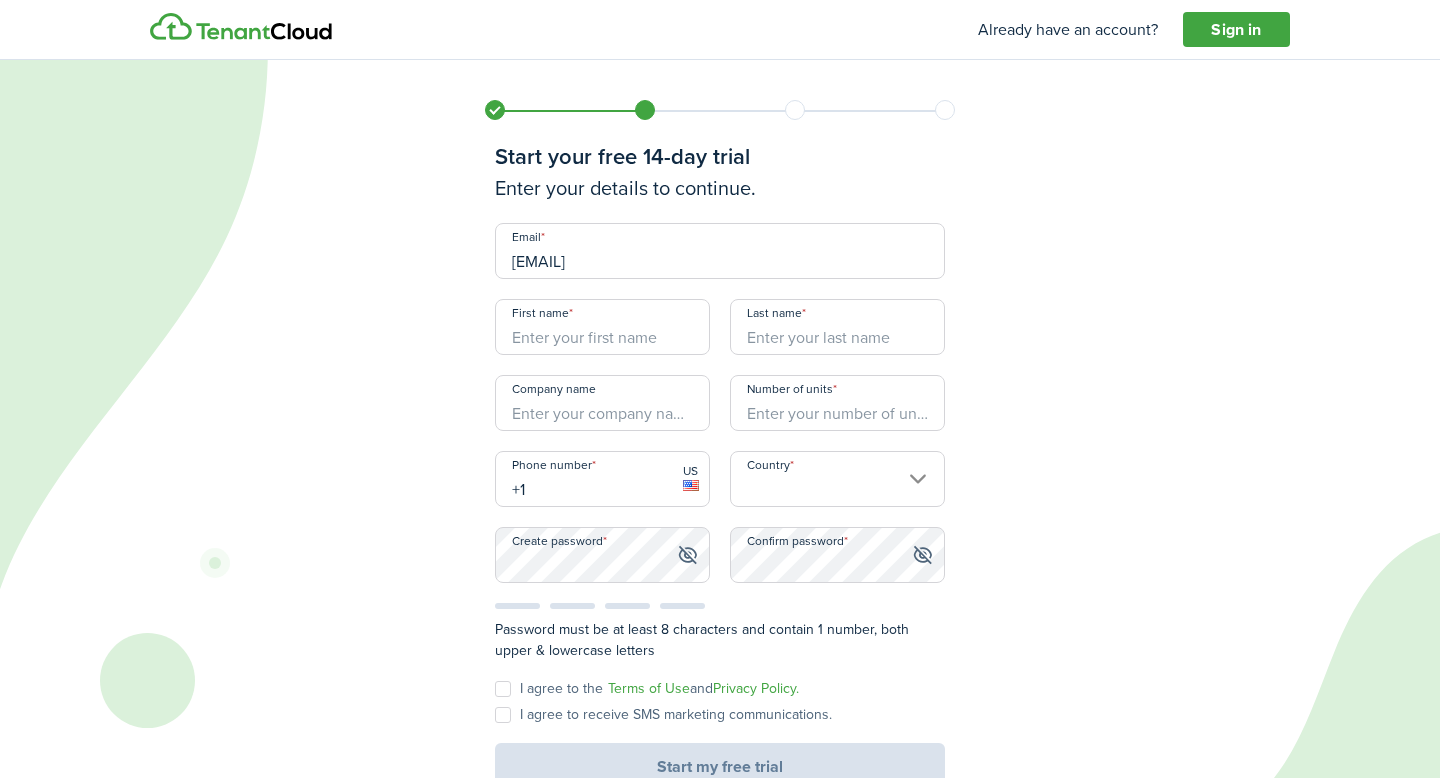 drag, startPoint x: 550, startPoint y: 260, endPoint x: 500, endPoint y: 263, distance: 50.08992 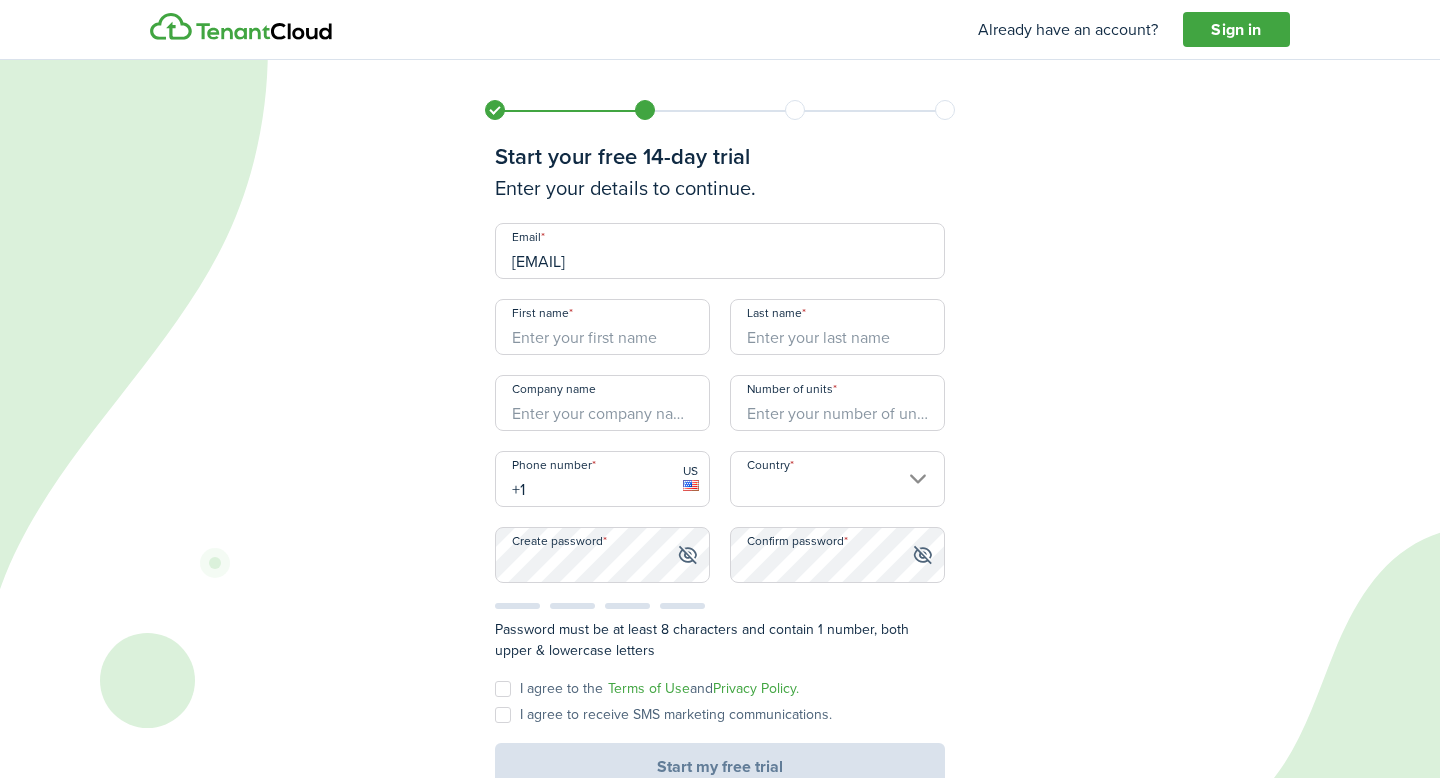 click on "[EMAIL]" at bounding box center (720, 251) 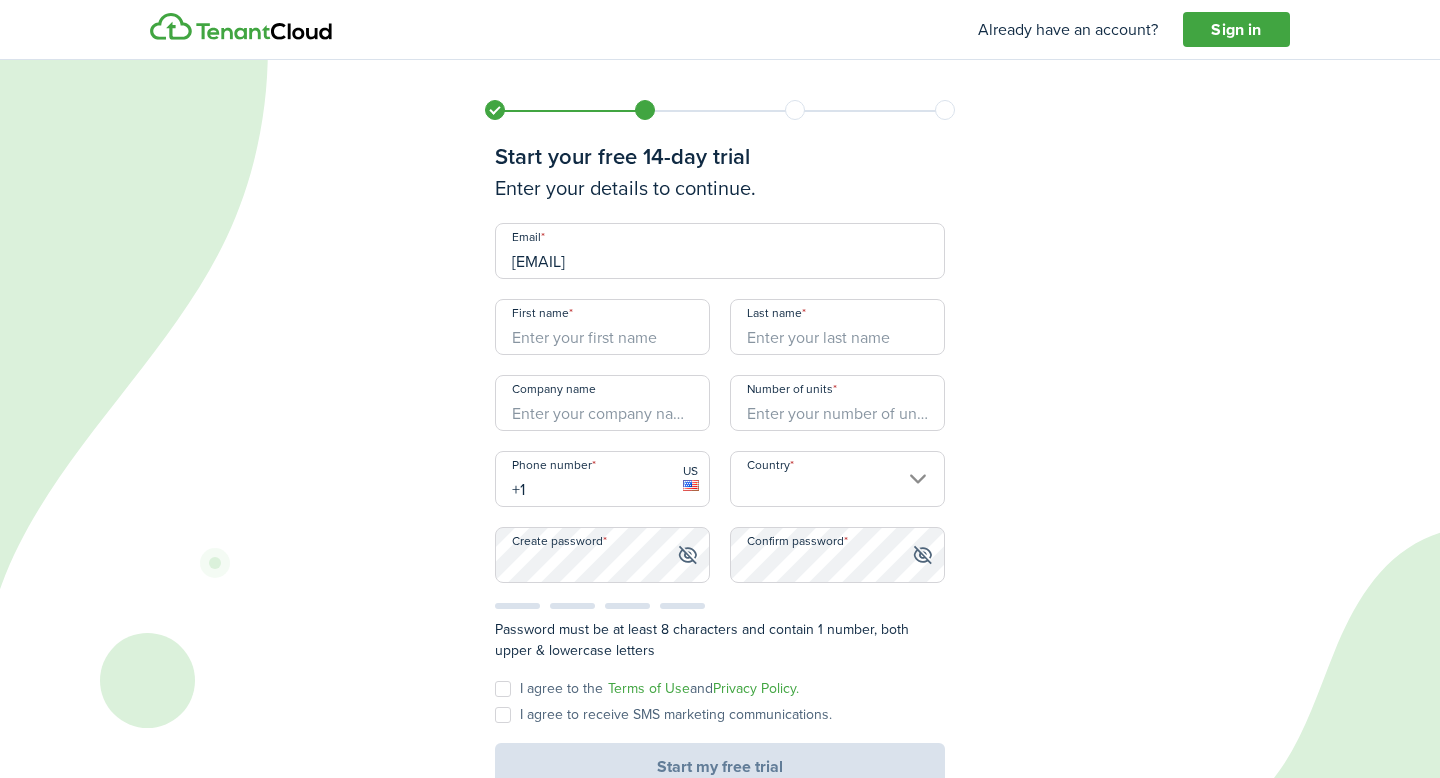 type on "[EMAIL]" 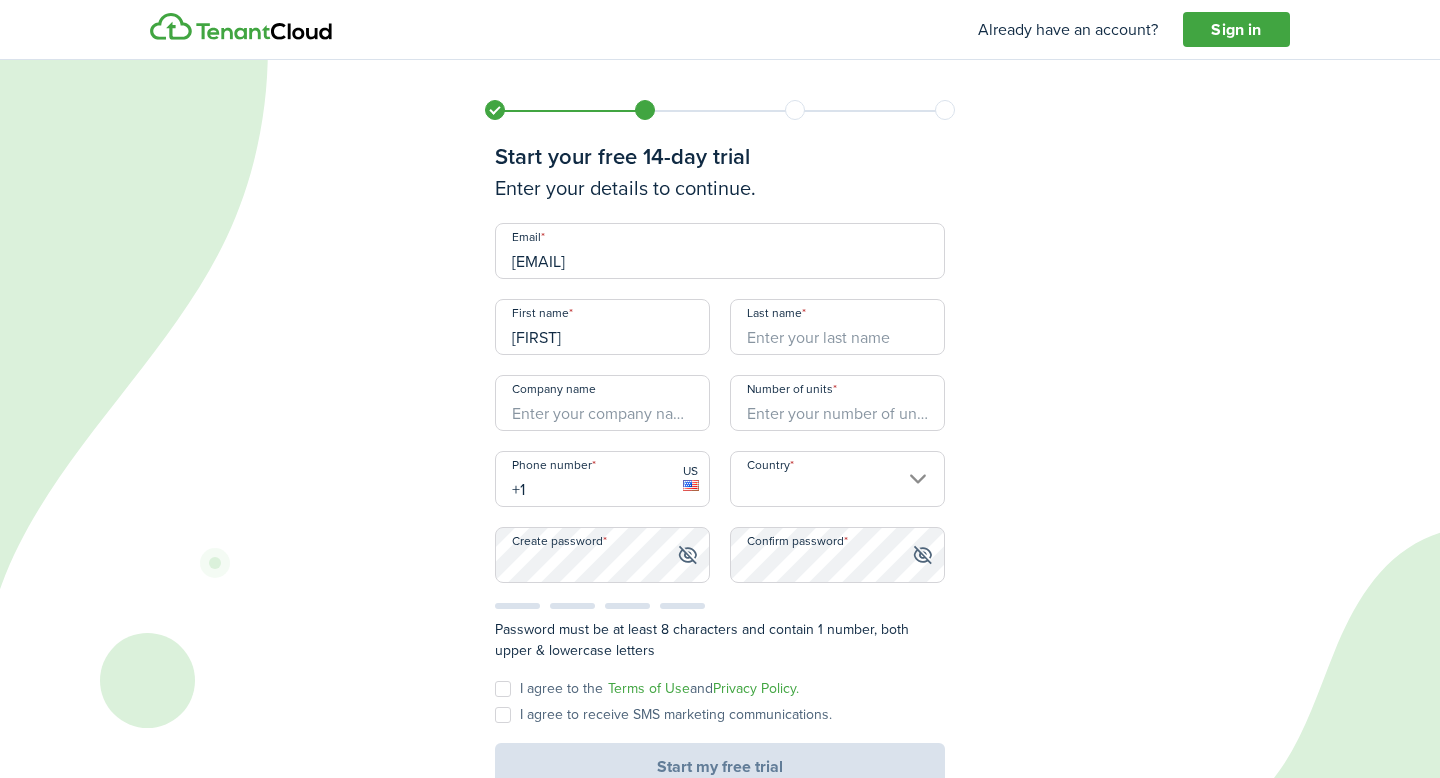 type on "[FIRST]" 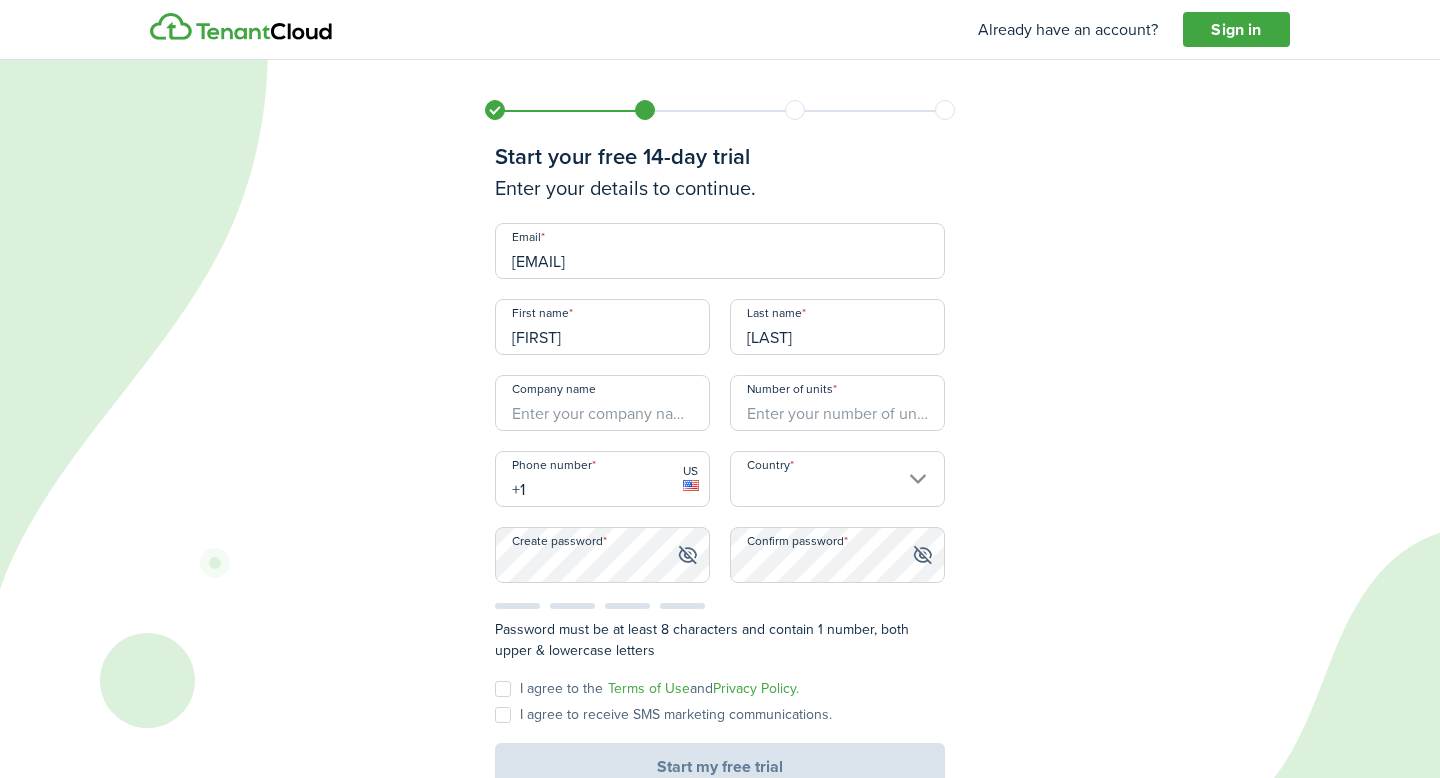 type on "[LAST]" 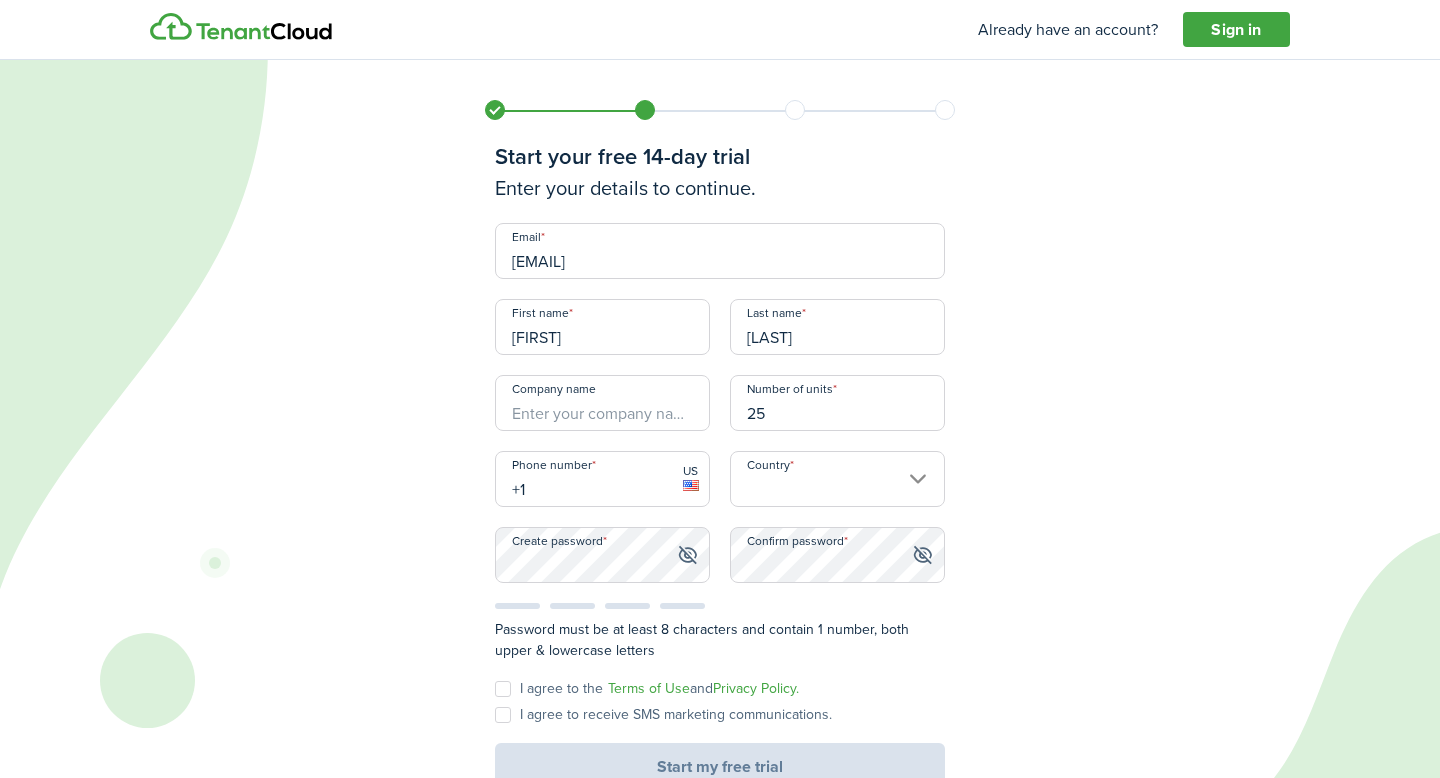 type on "25" 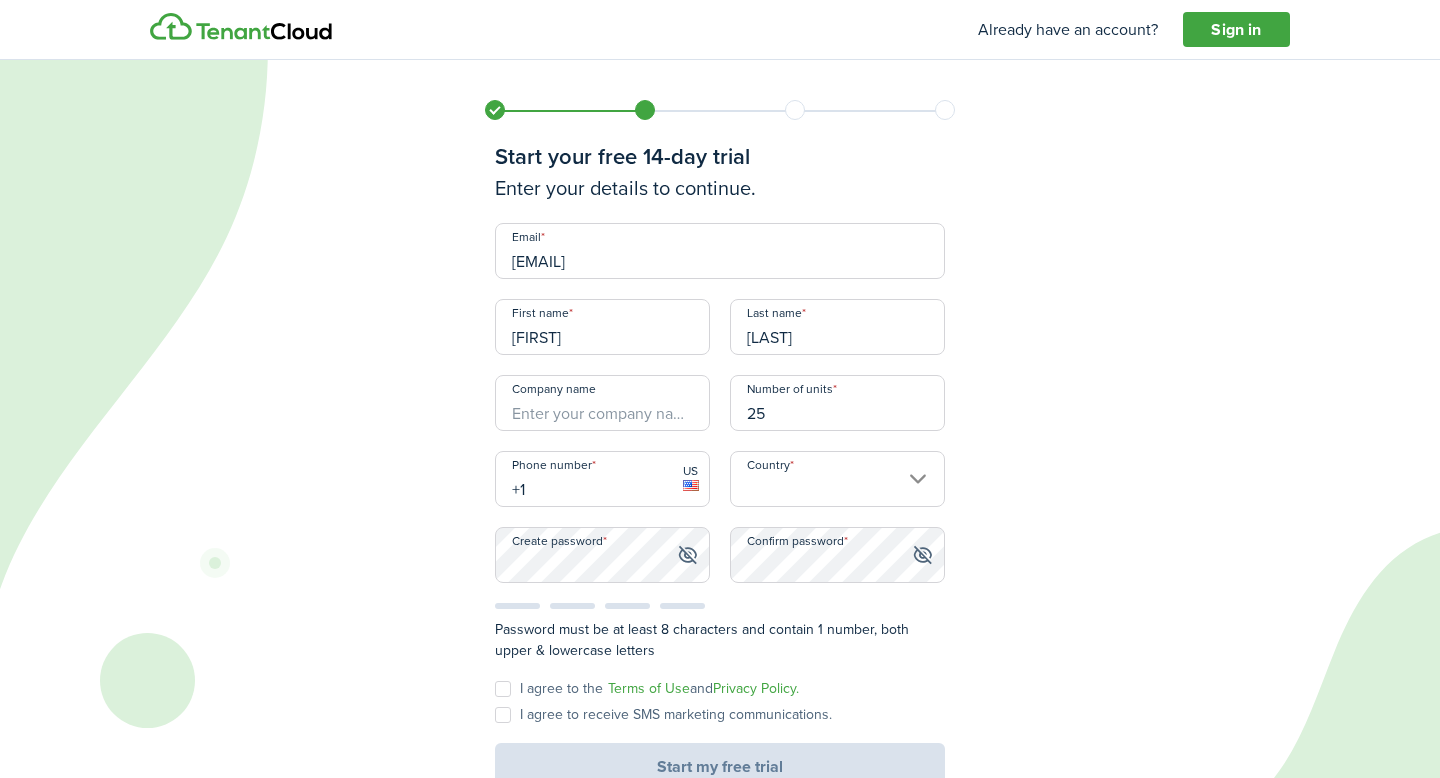 type on "+1 [PHONE]" 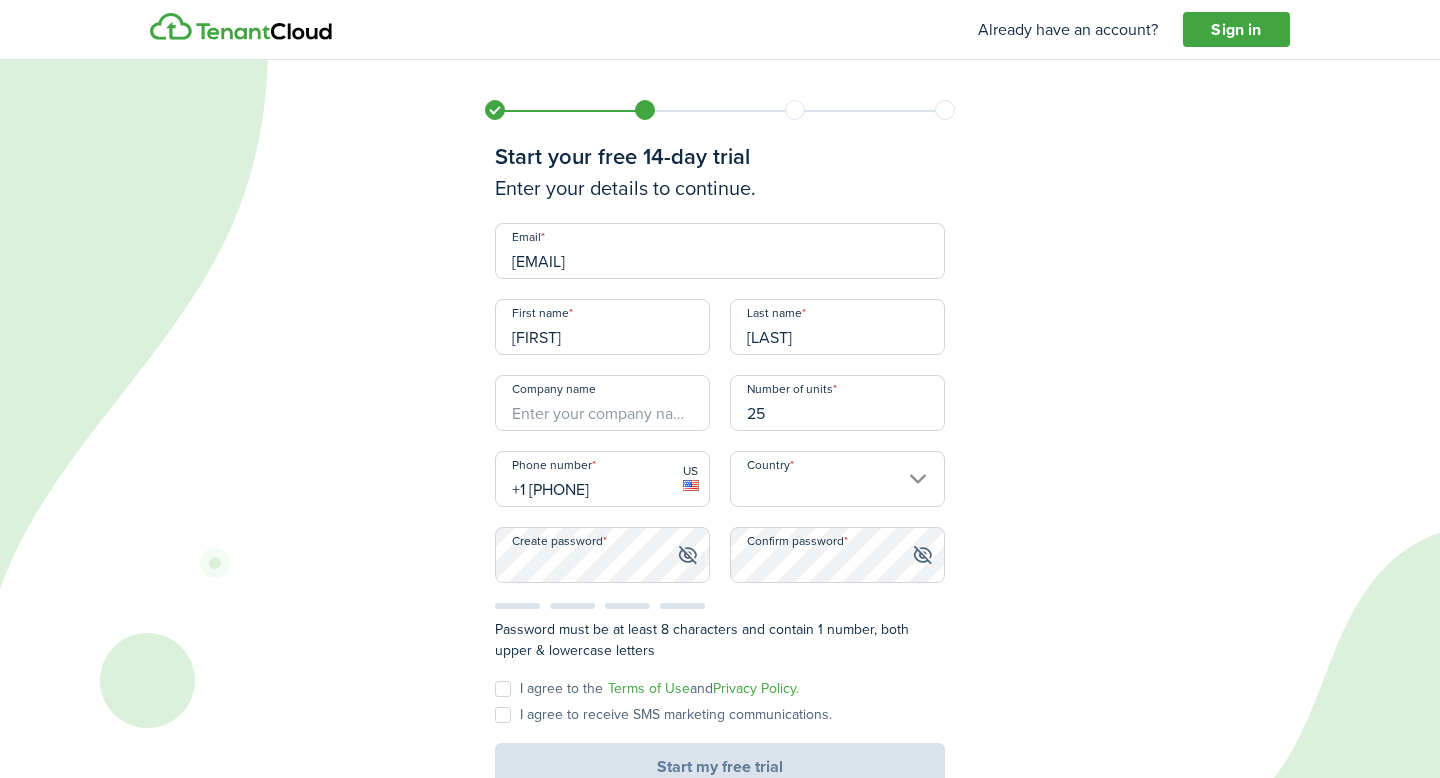 click on "Country" at bounding box center (837, 479) 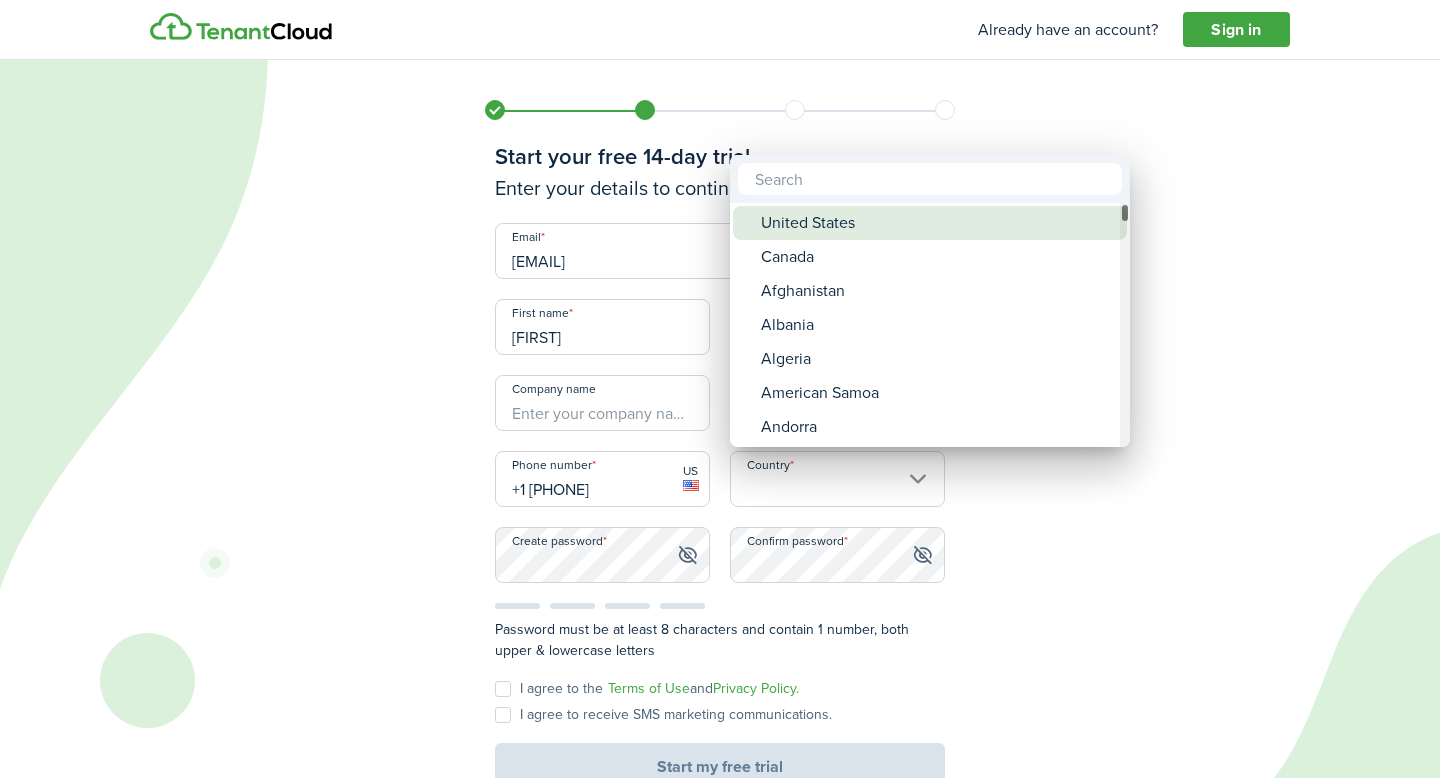 click on "United States" at bounding box center [938, 223] 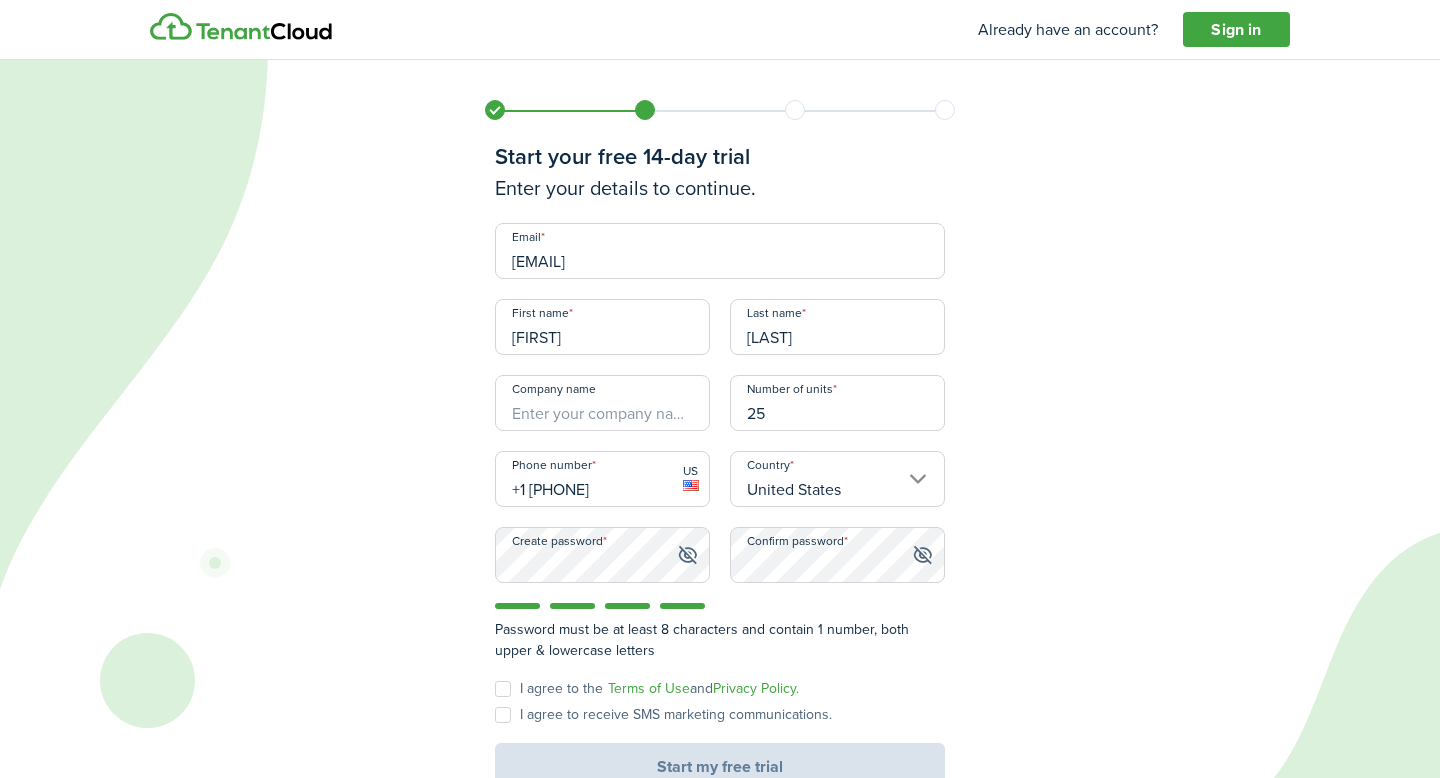 click on "I agree to the" at bounding box center [561, 688] 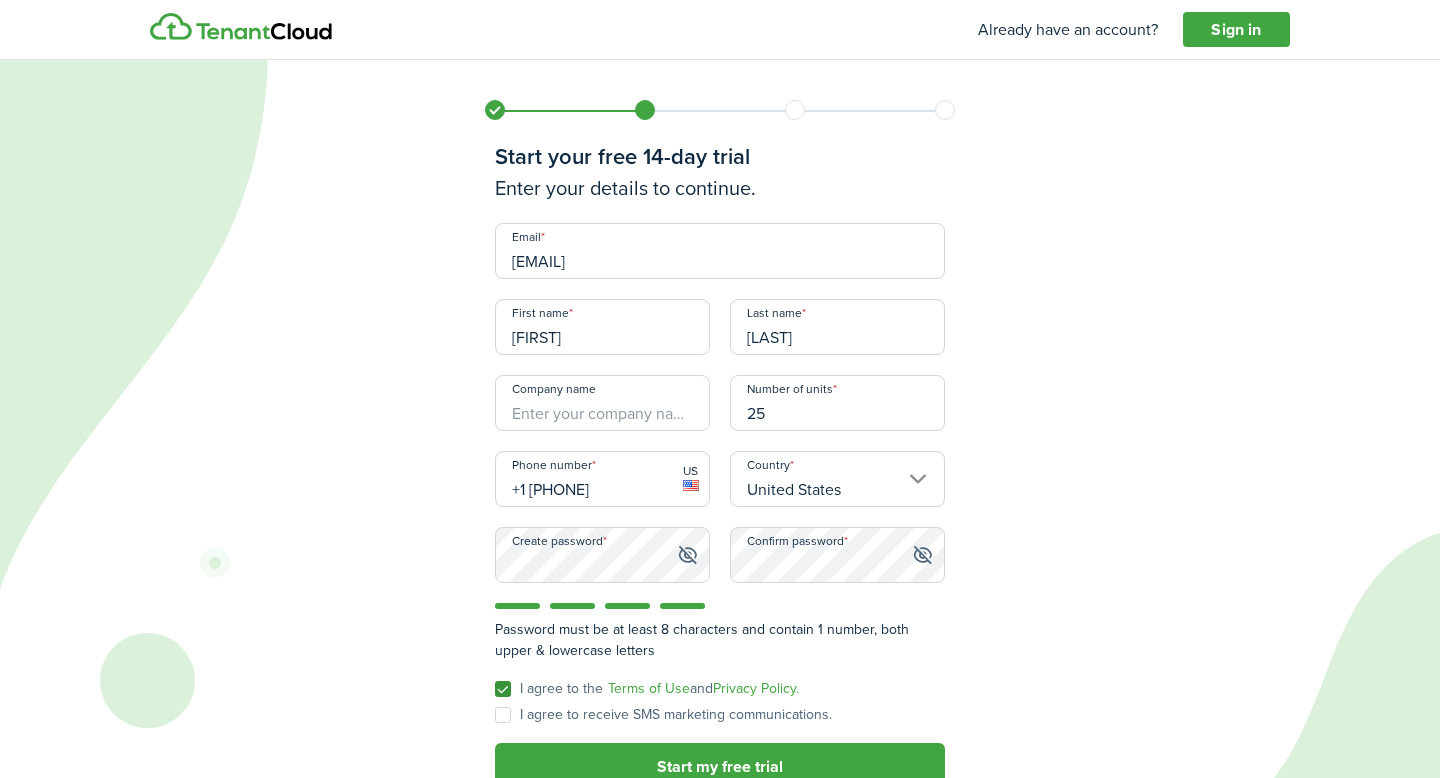 scroll, scrollTop: 53, scrollLeft: 0, axis: vertical 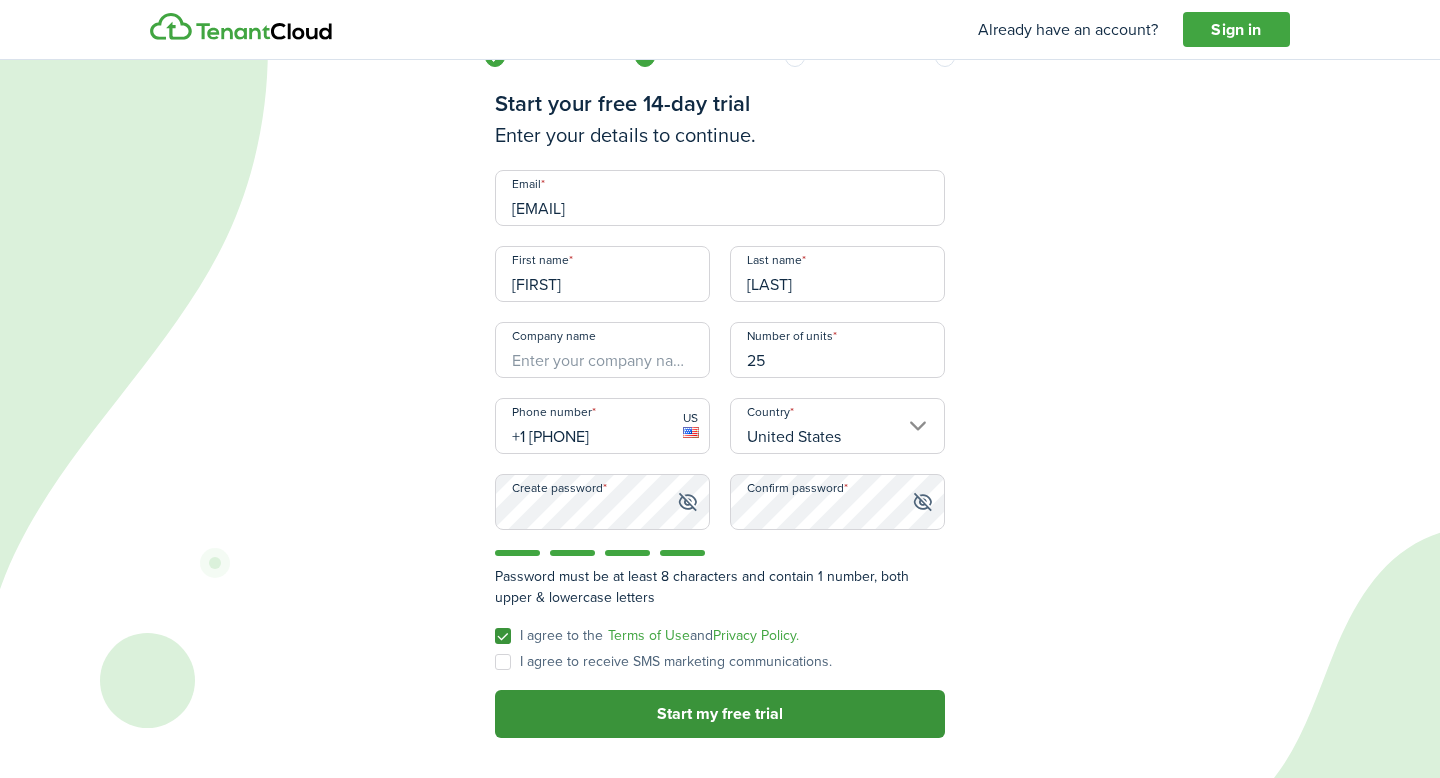 click on "Start my free trial" at bounding box center (720, 714) 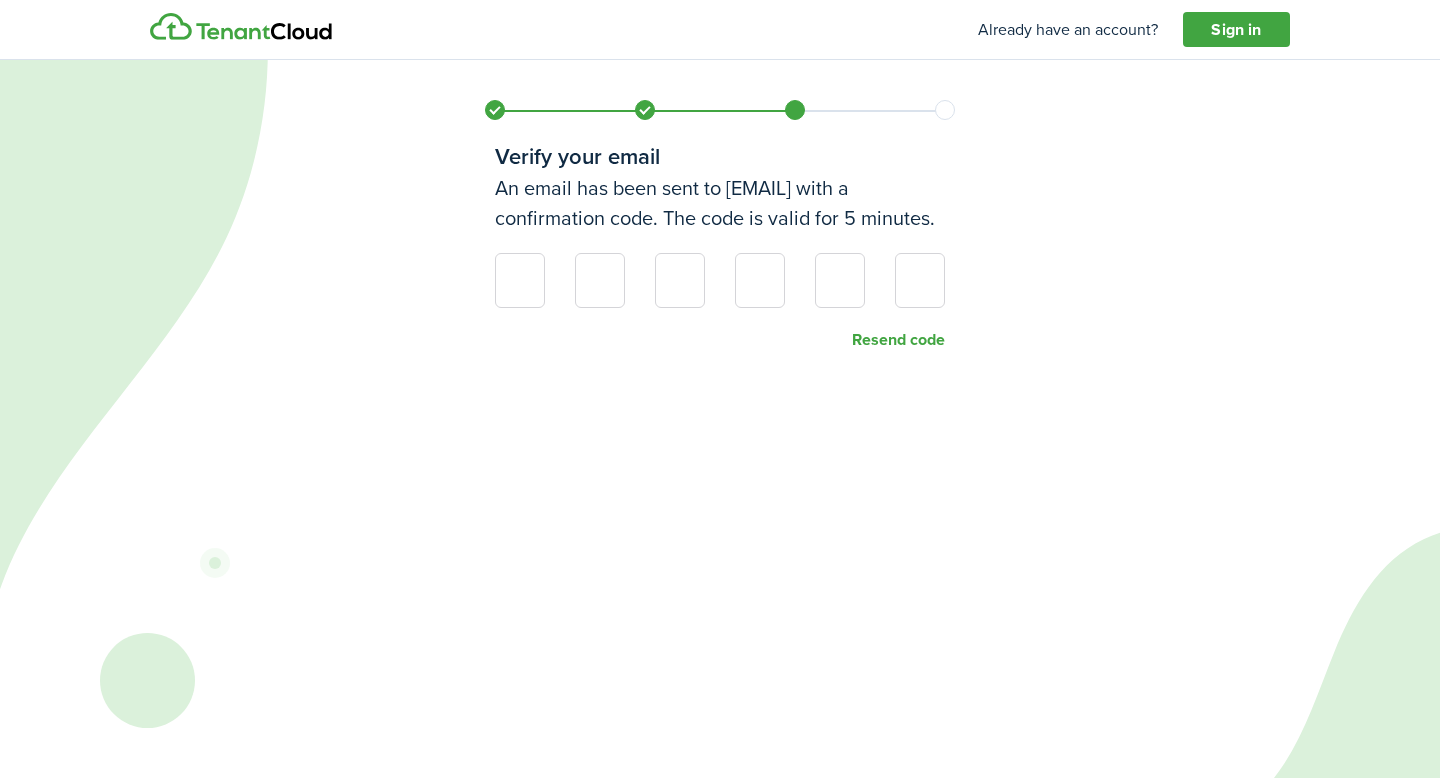 scroll, scrollTop: 0, scrollLeft: 0, axis: both 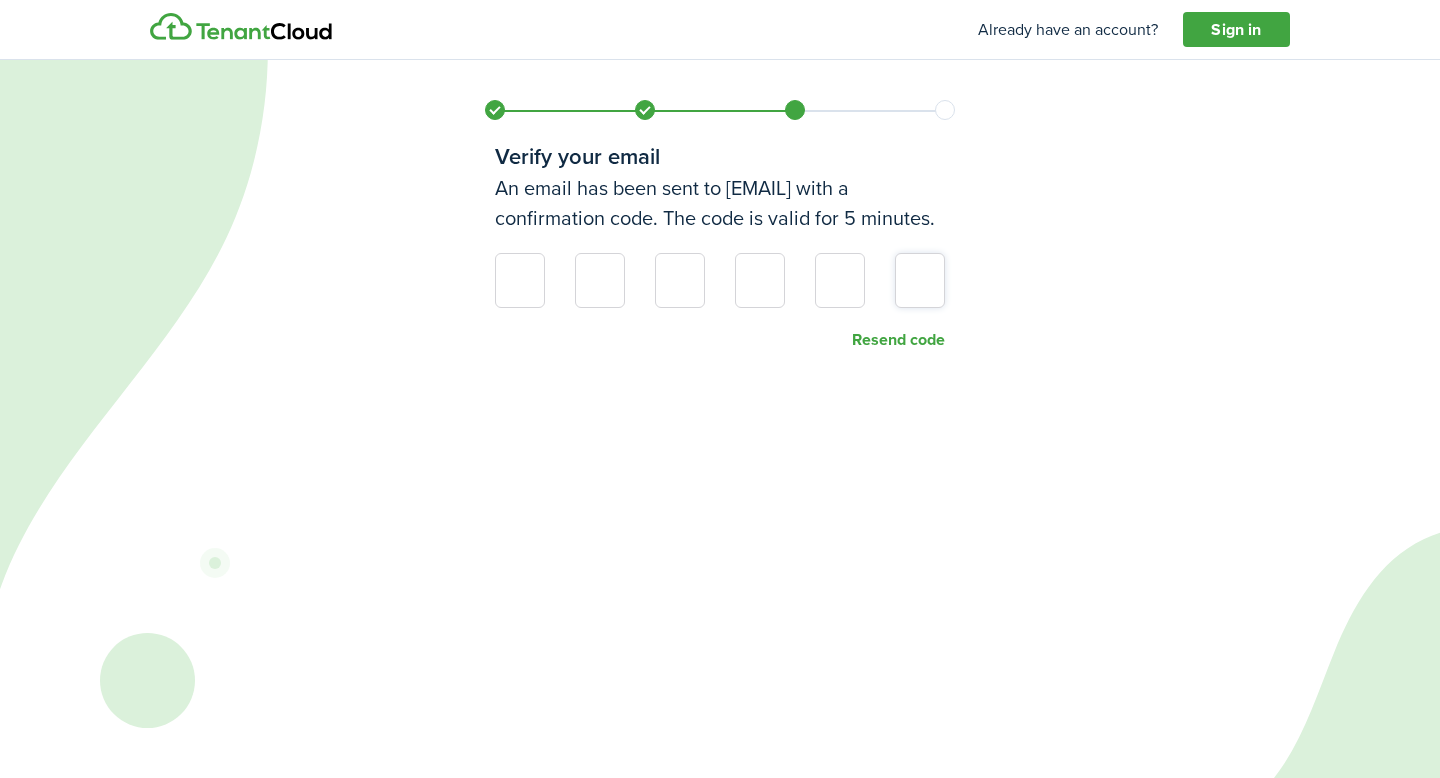 paste on "8" 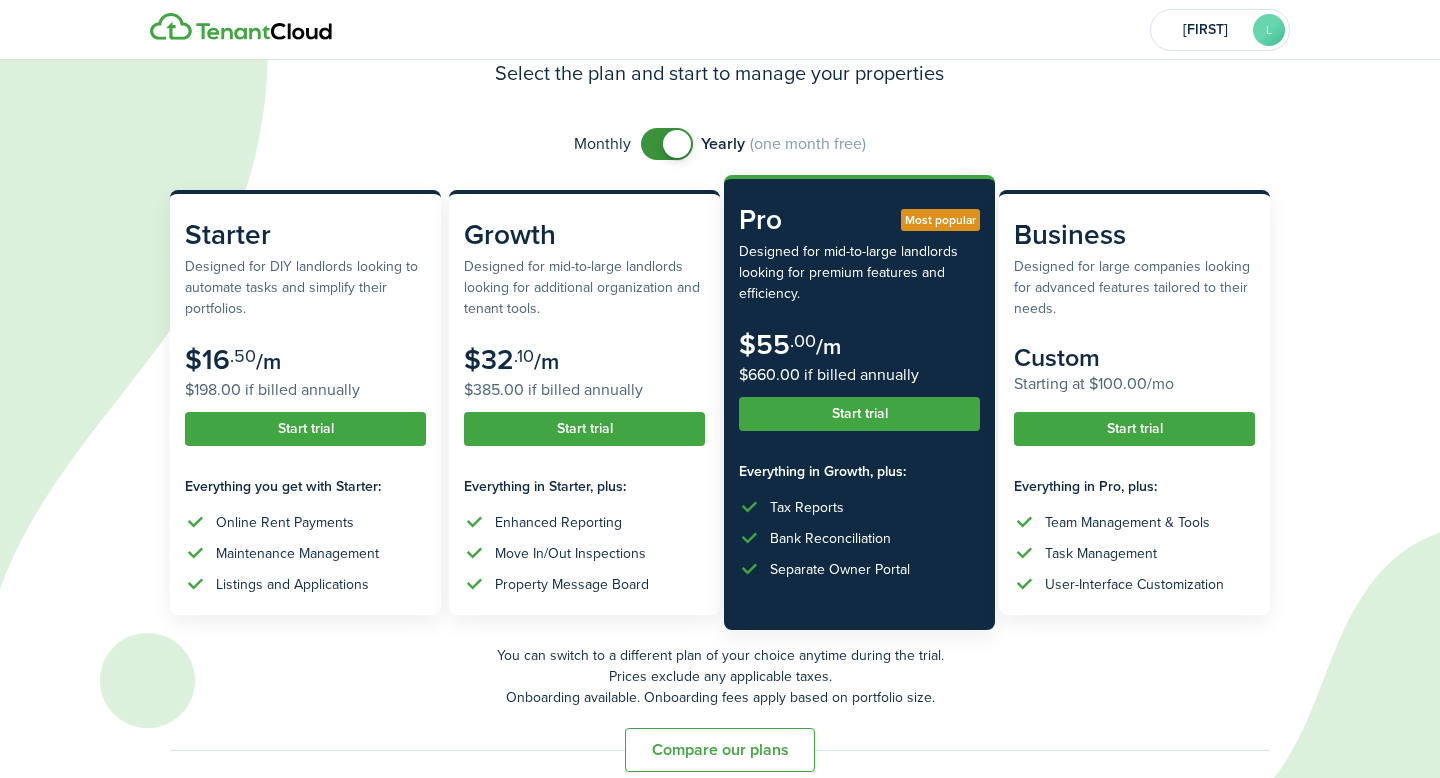 scroll, scrollTop: 119, scrollLeft: 0, axis: vertical 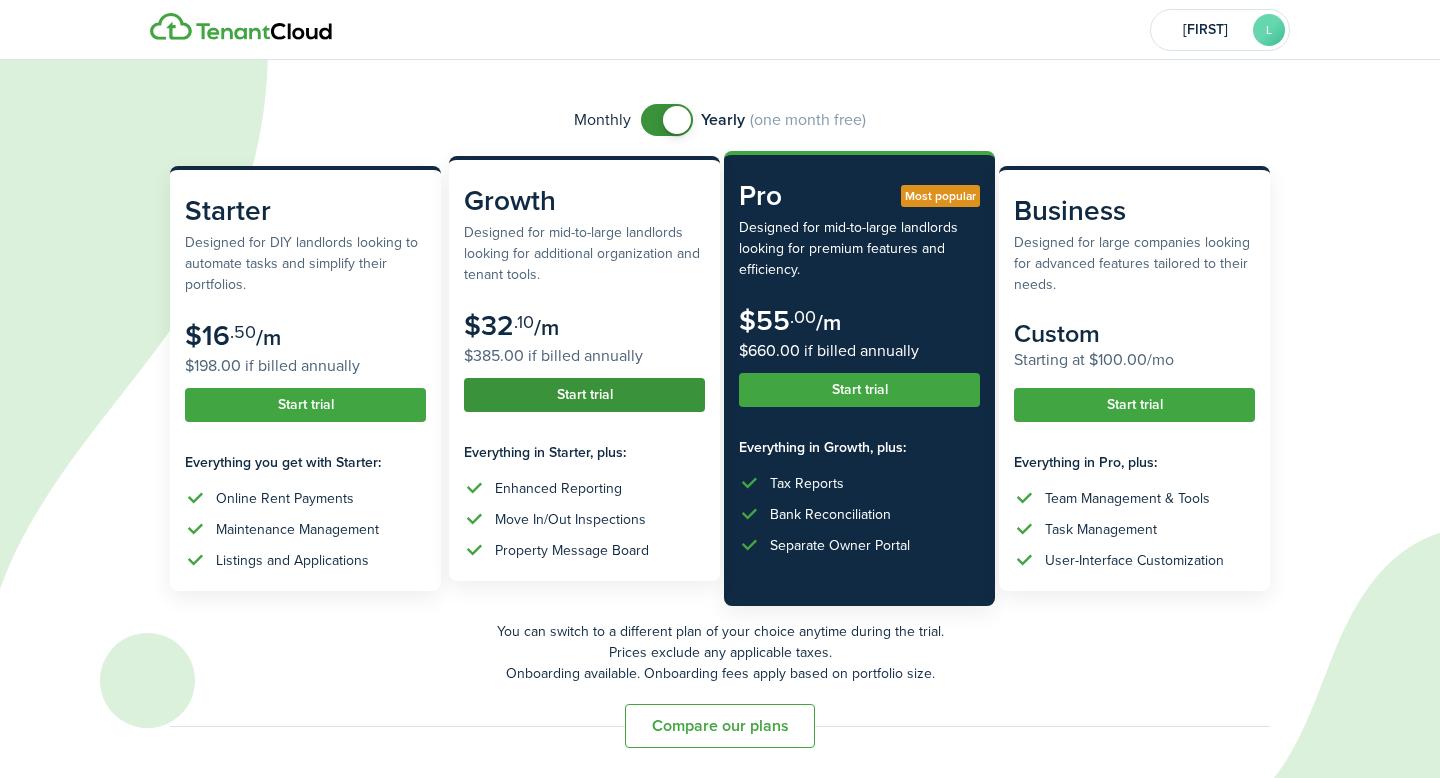 click on "Start trial" at bounding box center (584, 395) 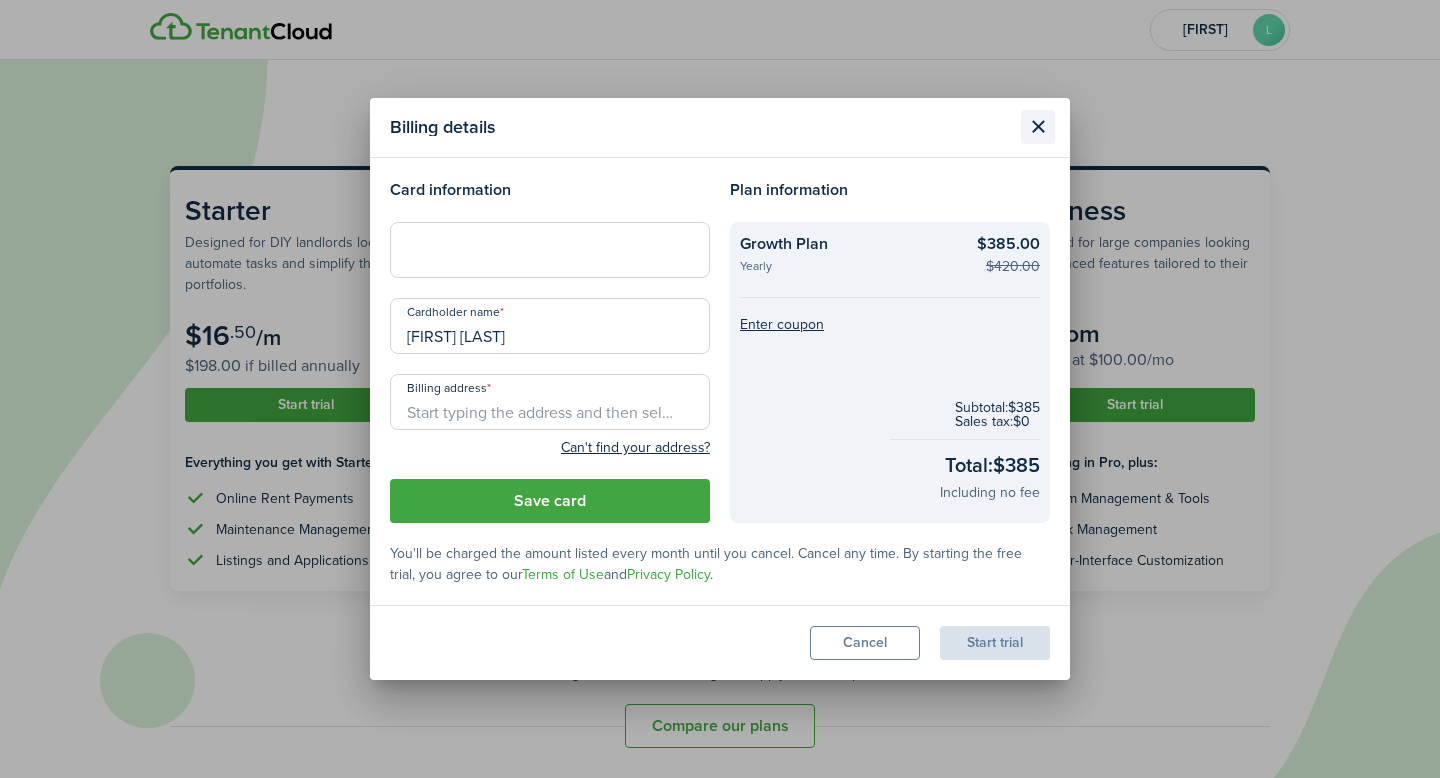 click at bounding box center (1038, 127) 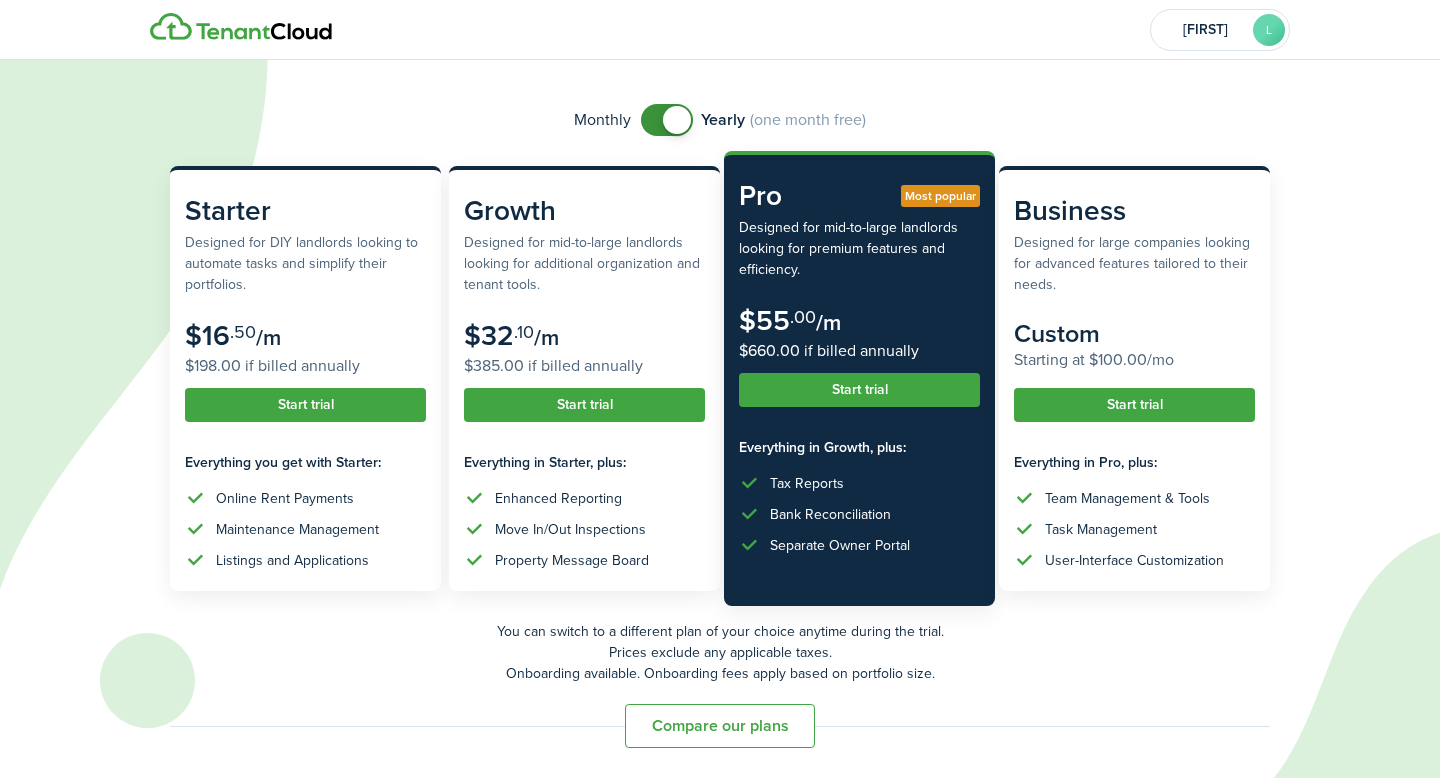 checkbox on "false" 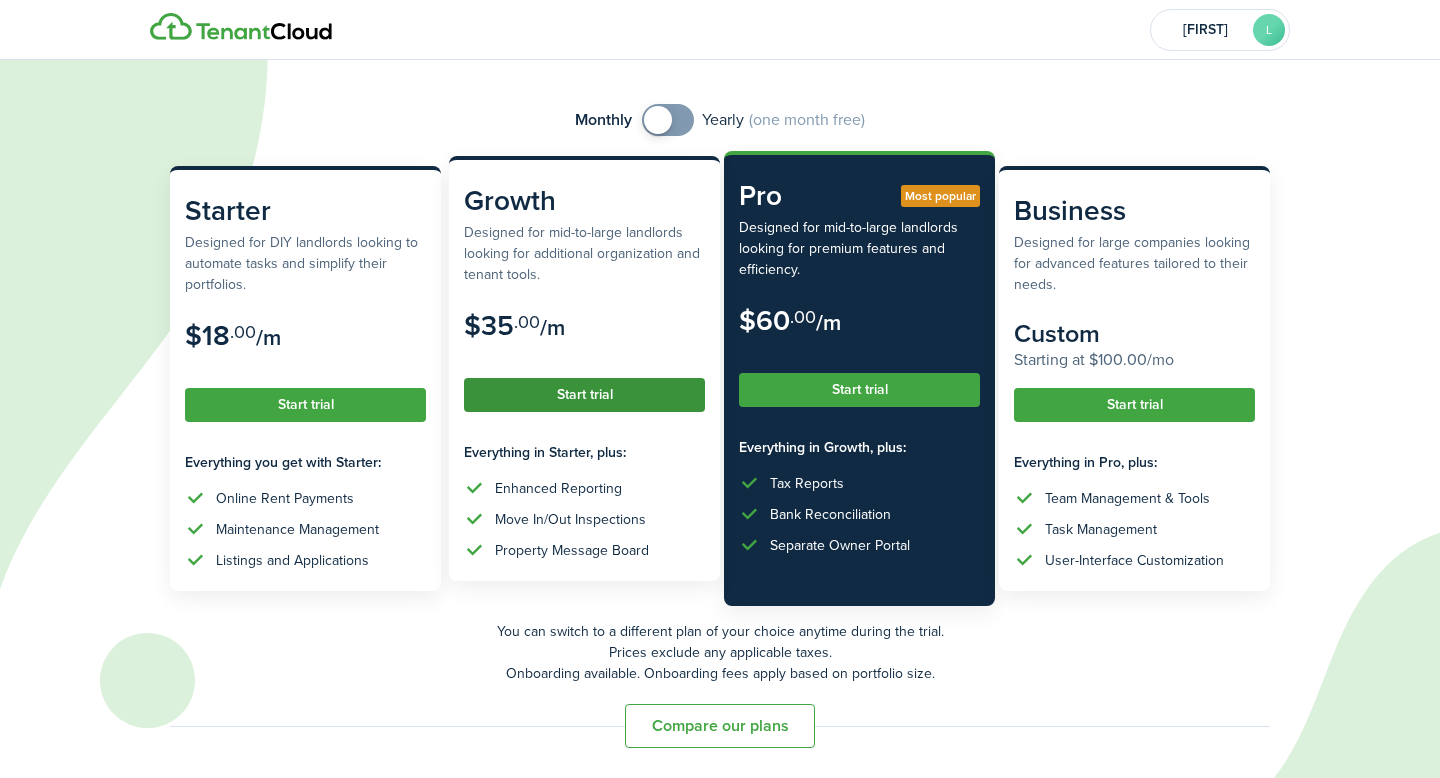 click on "Start trial" at bounding box center [584, 395] 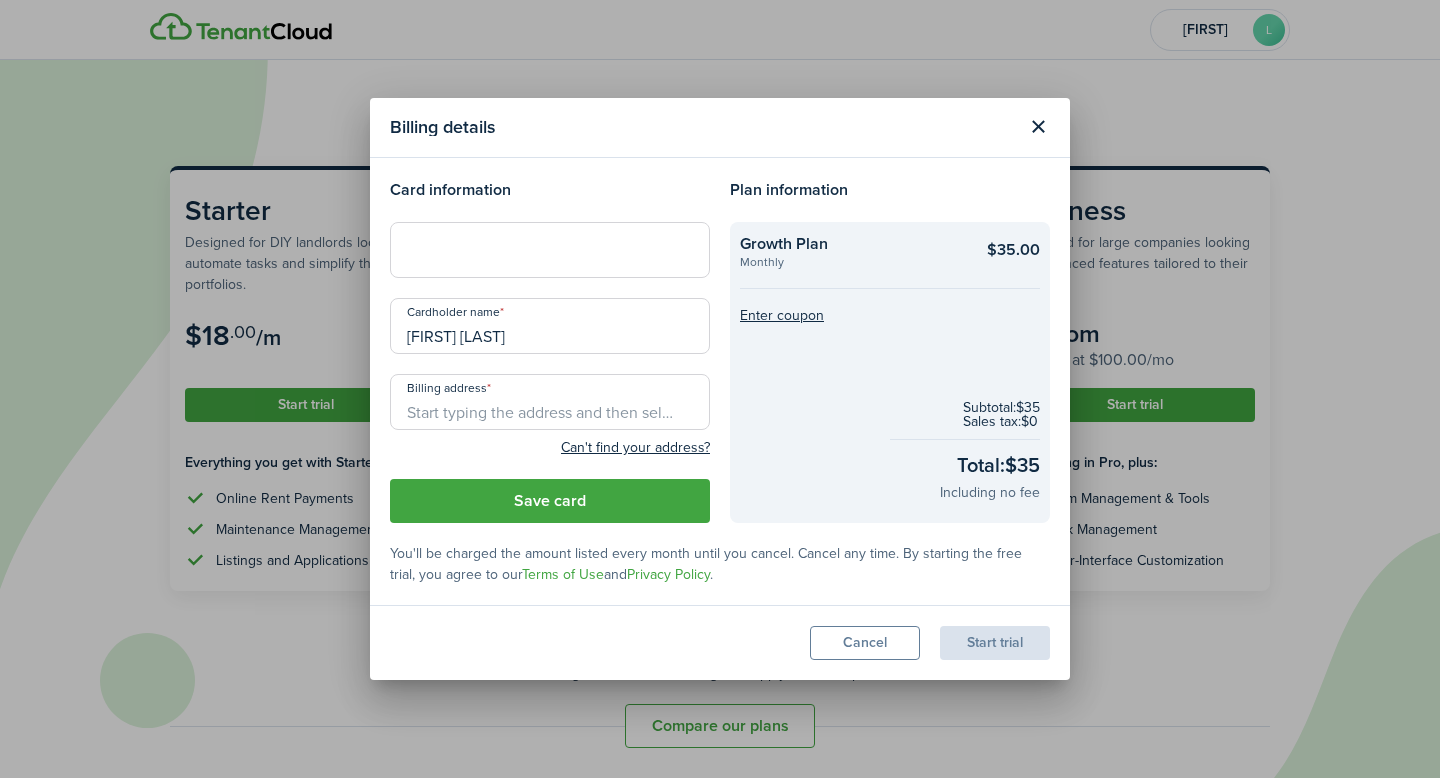 click at bounding box center (550, 250) 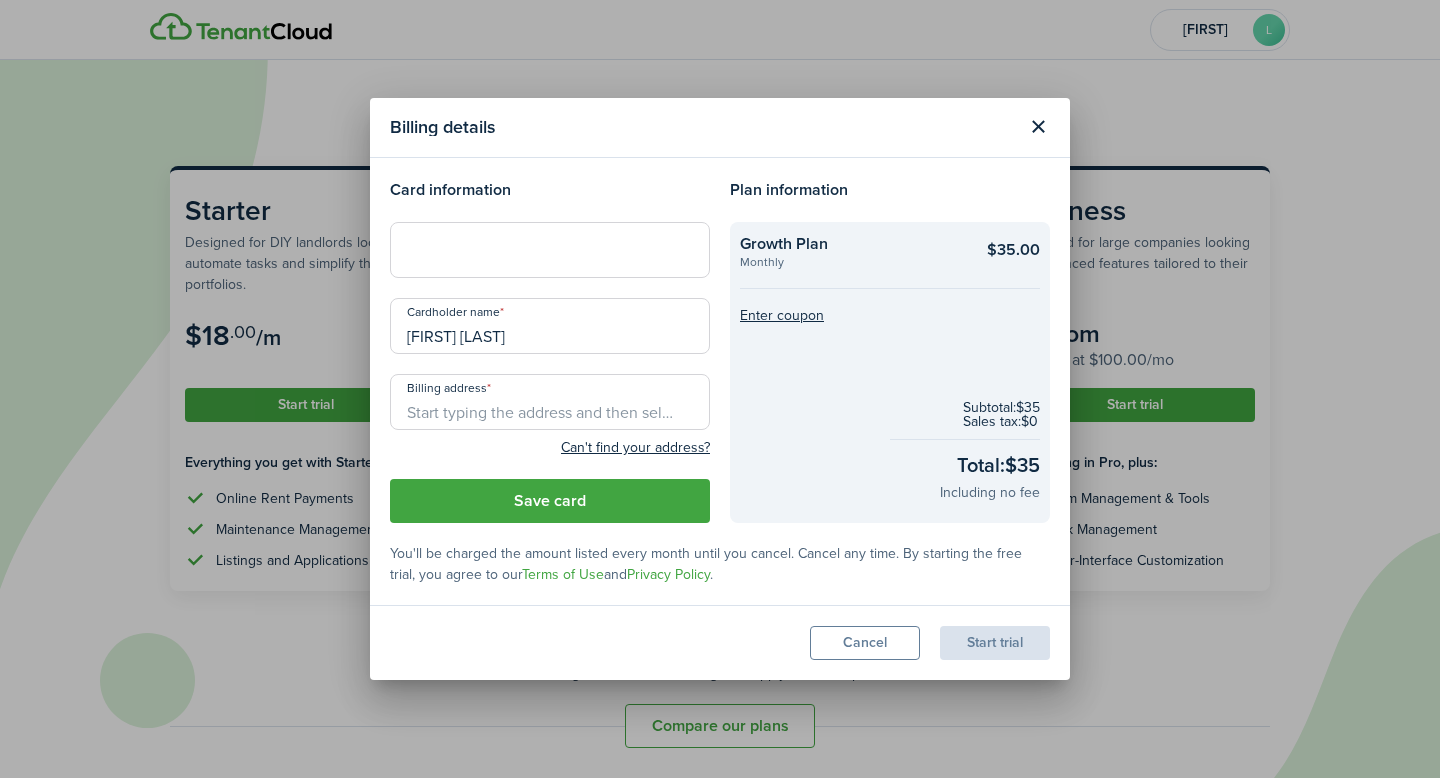 type on "[NUMBER] [STREET]" 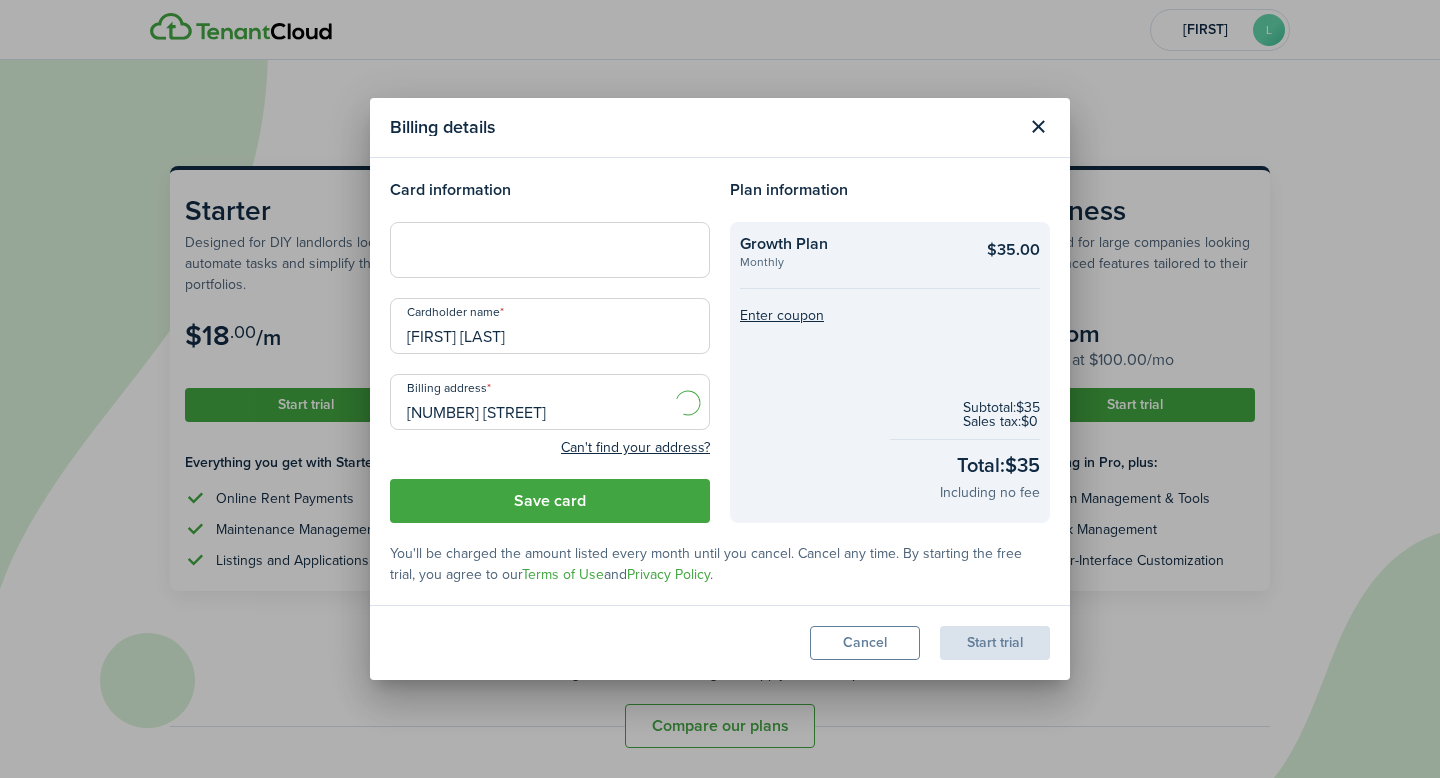 click on "[FIRST] [LAST]" at bounding box center [550, 326] 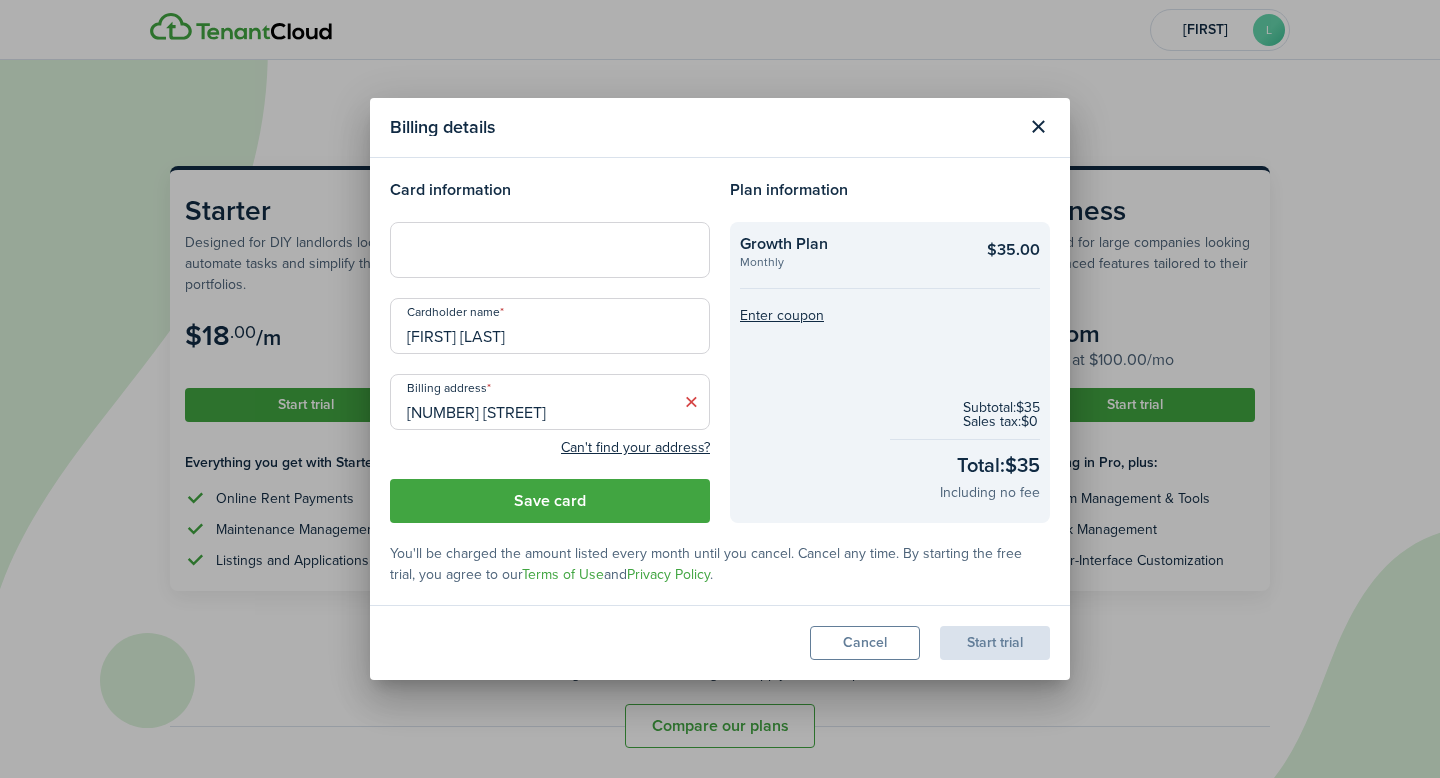 click on "[FIRST] [LAST]" at bounding box center [550, 326] 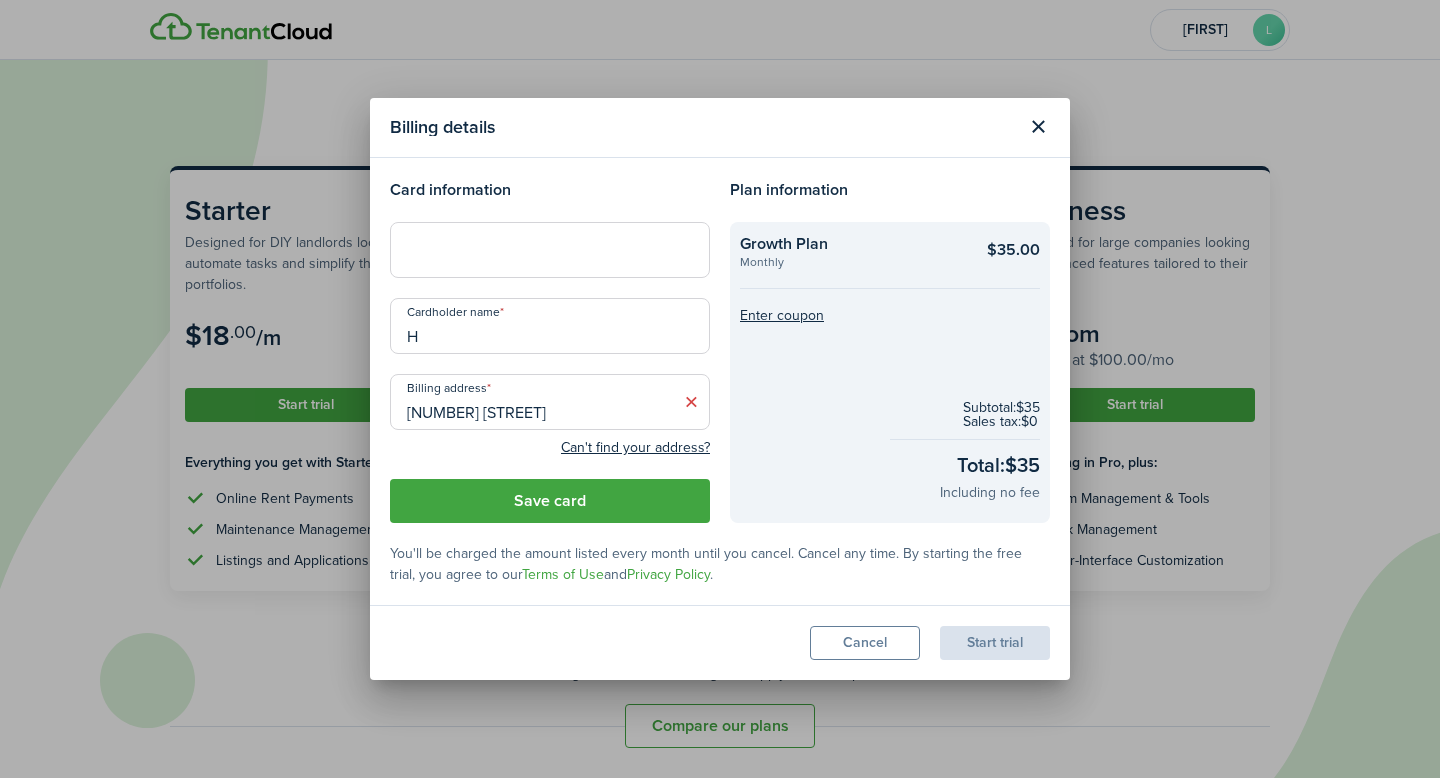 click on "H" at bounding box center [550, 326] 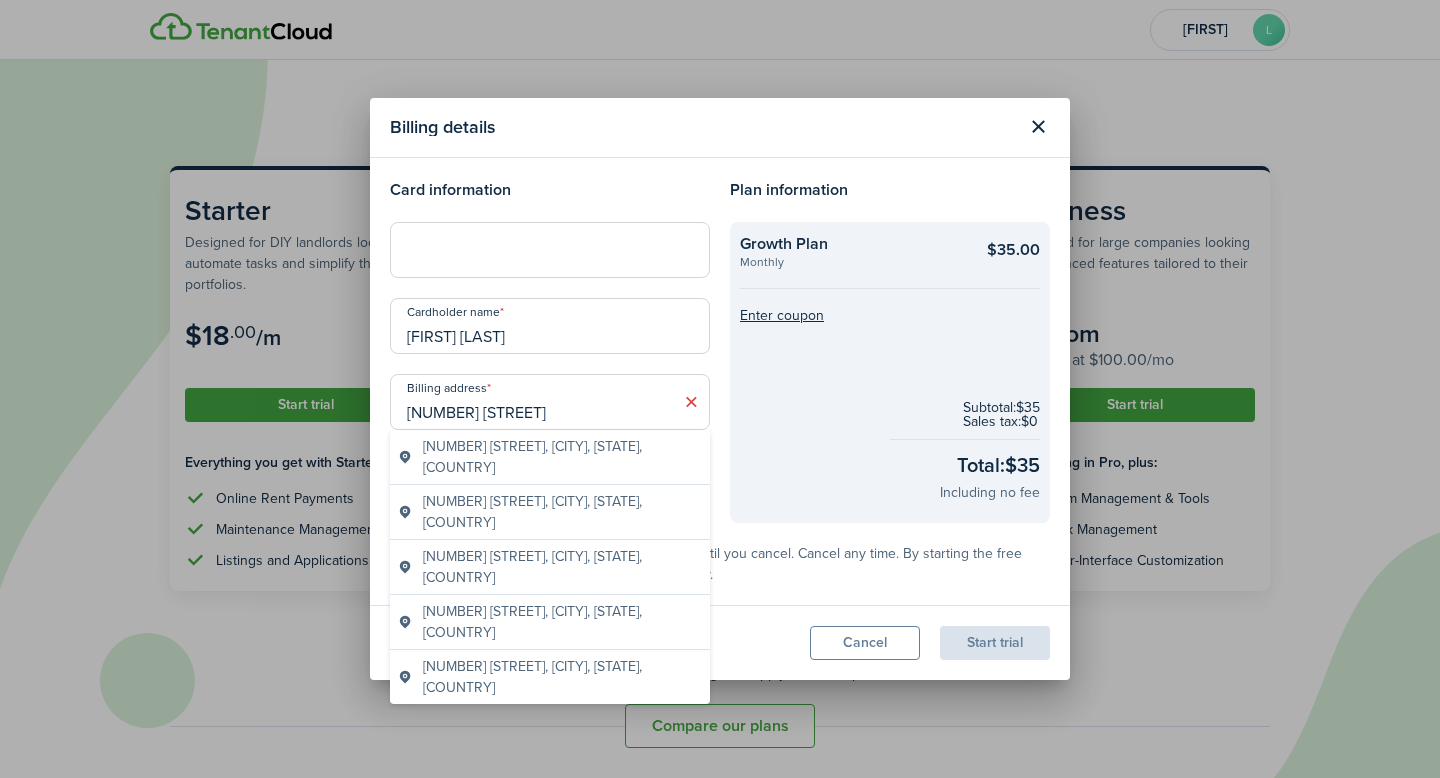 click on "[NUMBER] [STREET]" at bounding box center (550, 402) 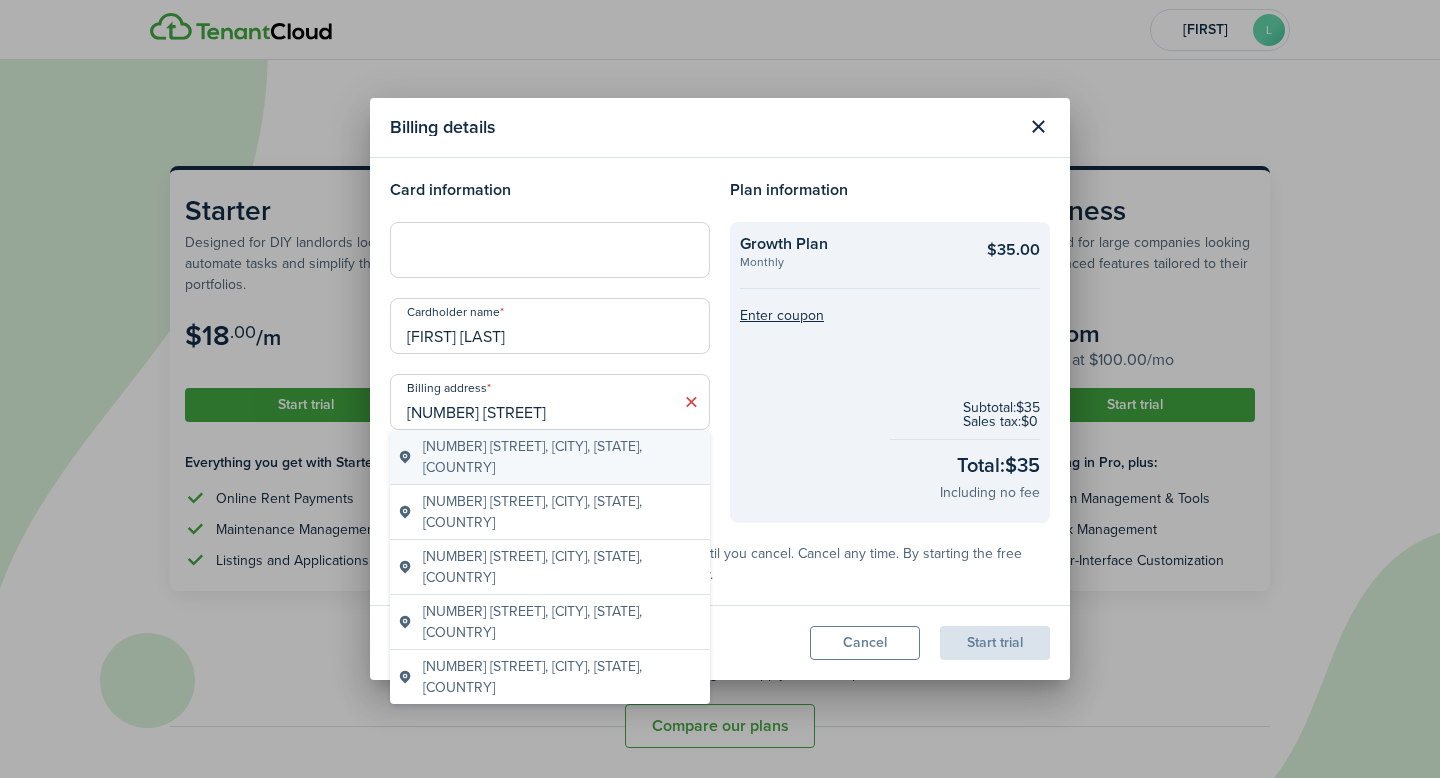 click on "[NUMBER] [STREET], [CITY], [STATE], [COUNTRY]" at bounding box center [562, 457] 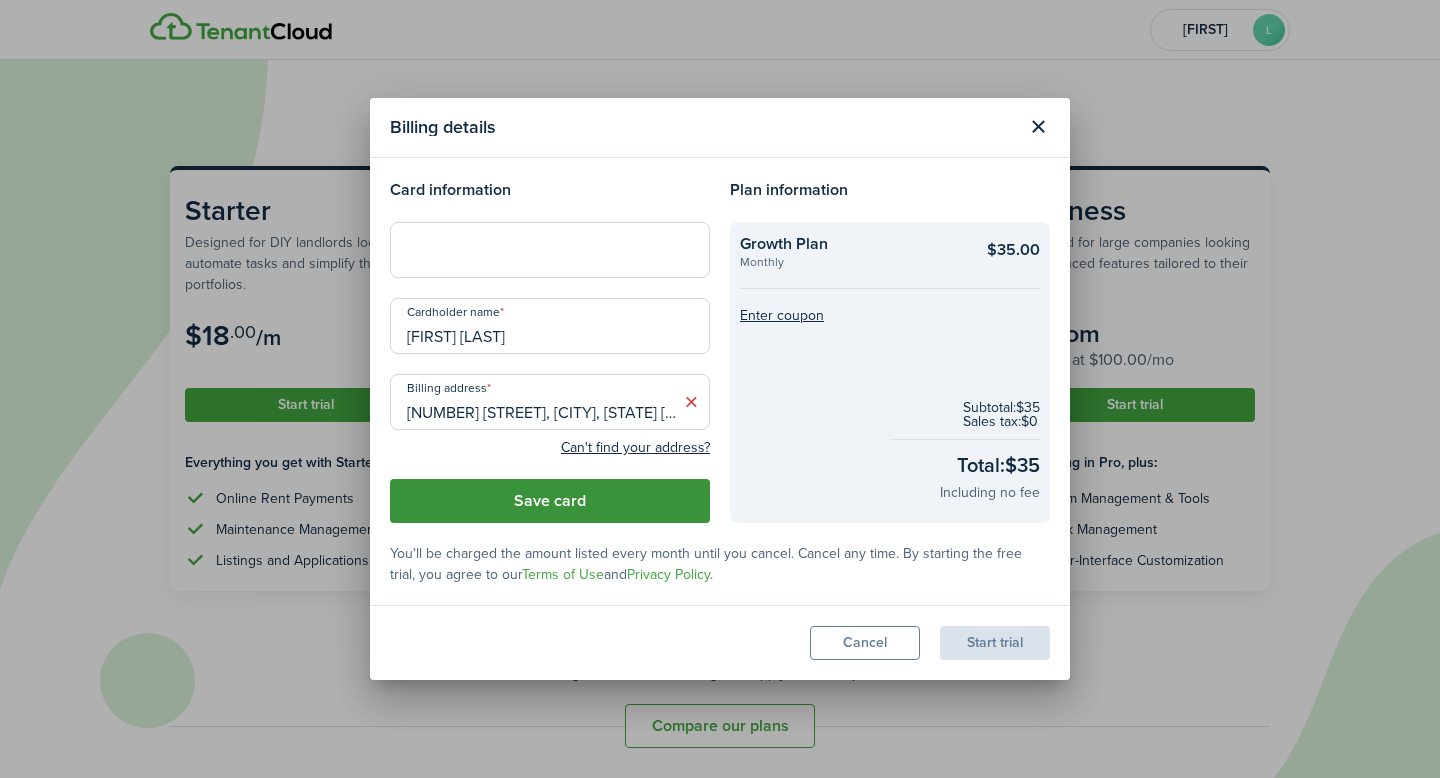 click on "Save card" at bounding box center [550, 501] 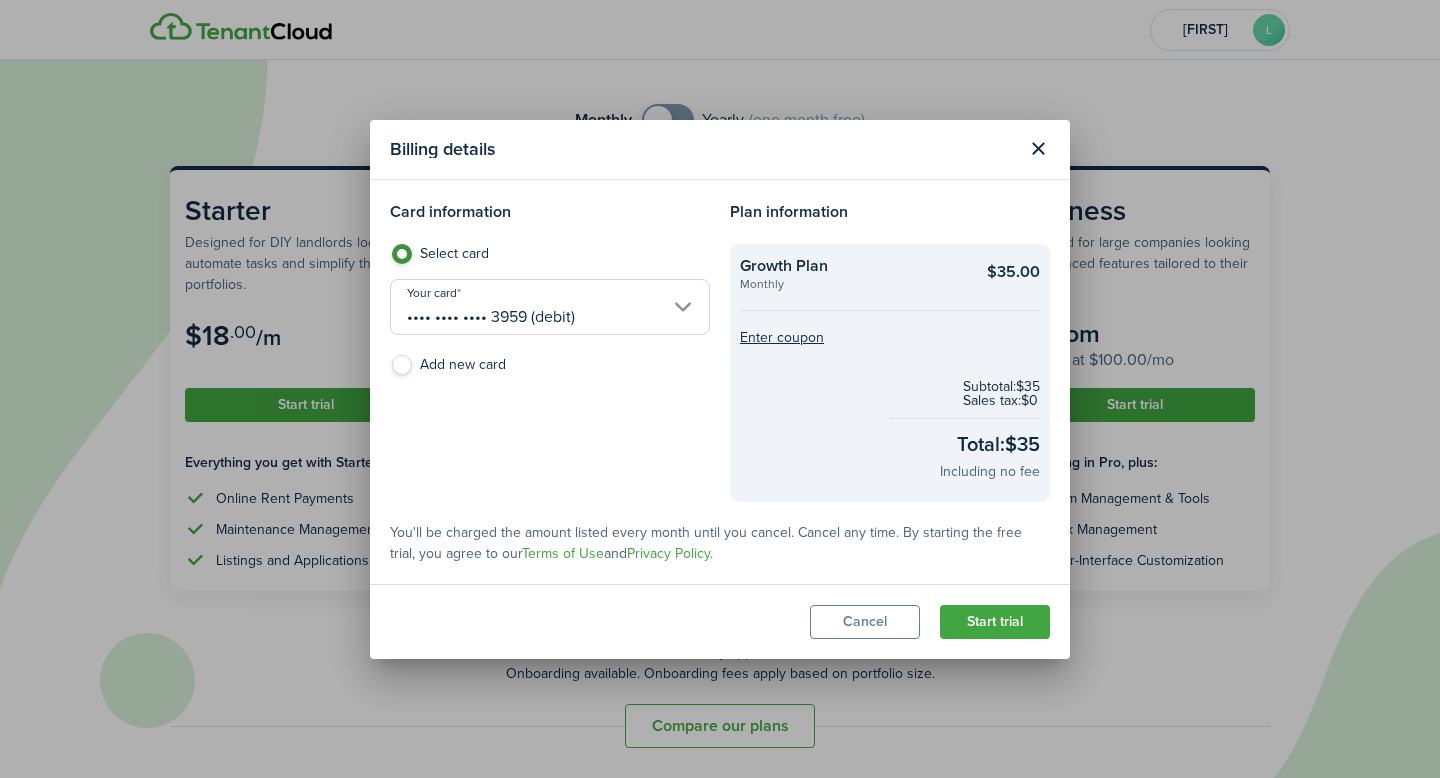 click on "Cancel Start trial" at bounding box center [720, 621] 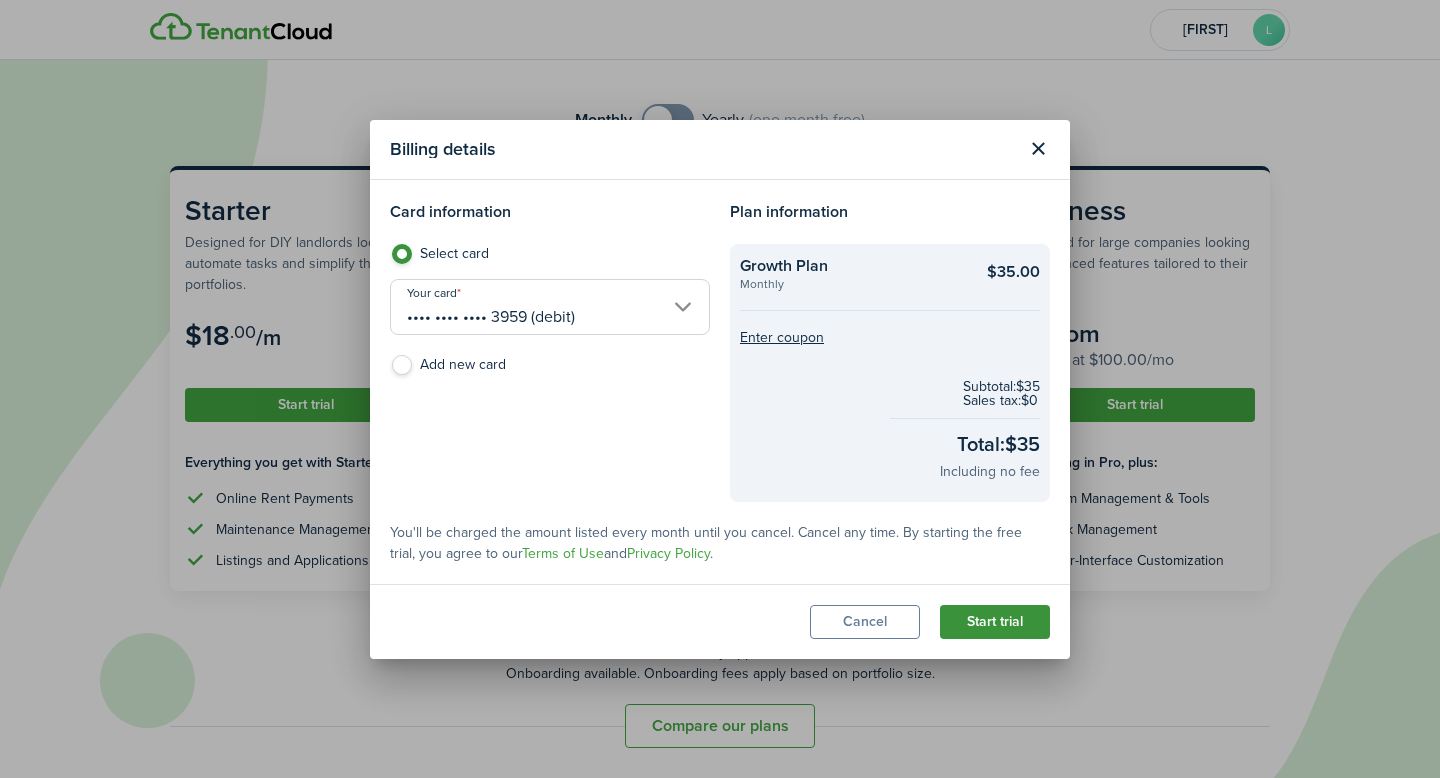 click on "Start trial" at bounding box center (995, 622) 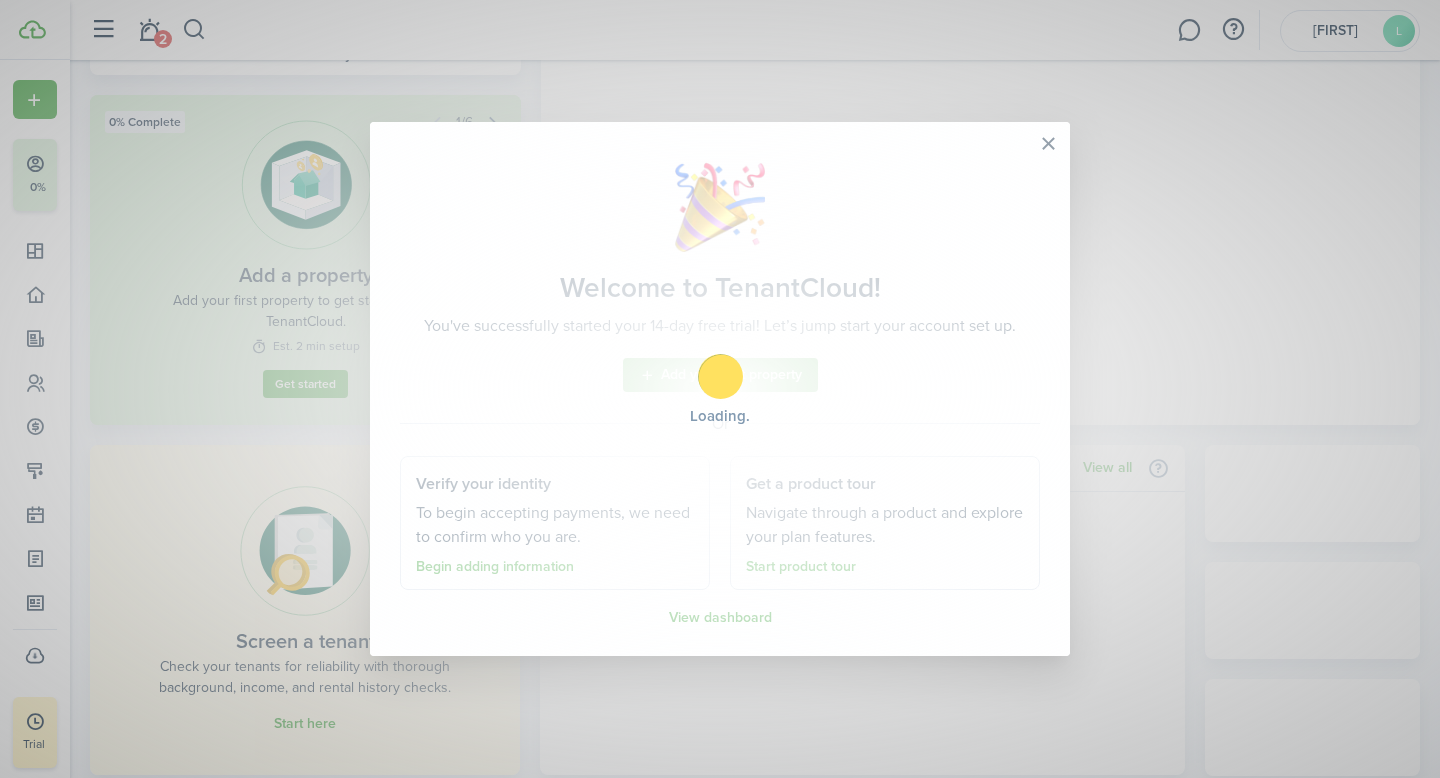 scroll, scrollTop: 0, scrollLeft: 0, axis: both 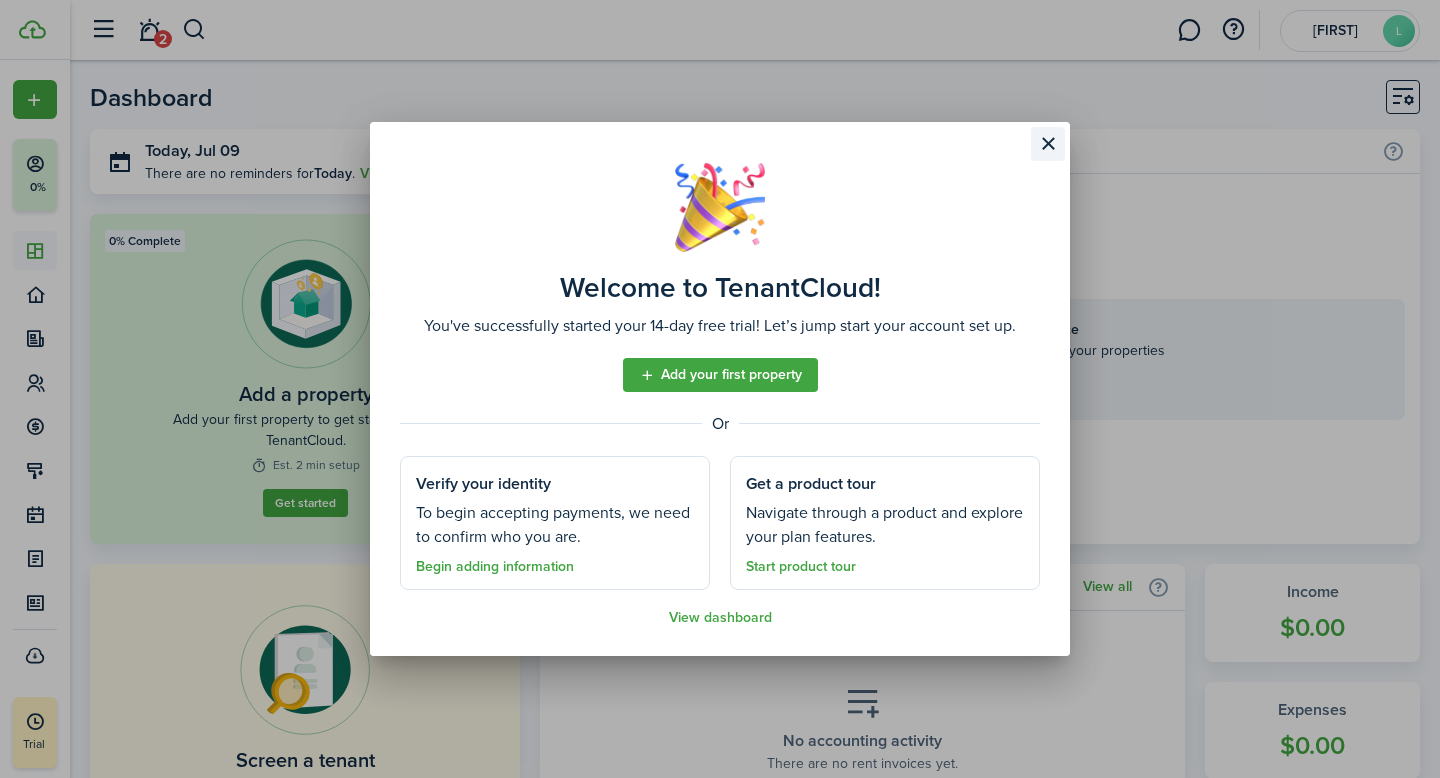 click at bounding box center [1048, 144] 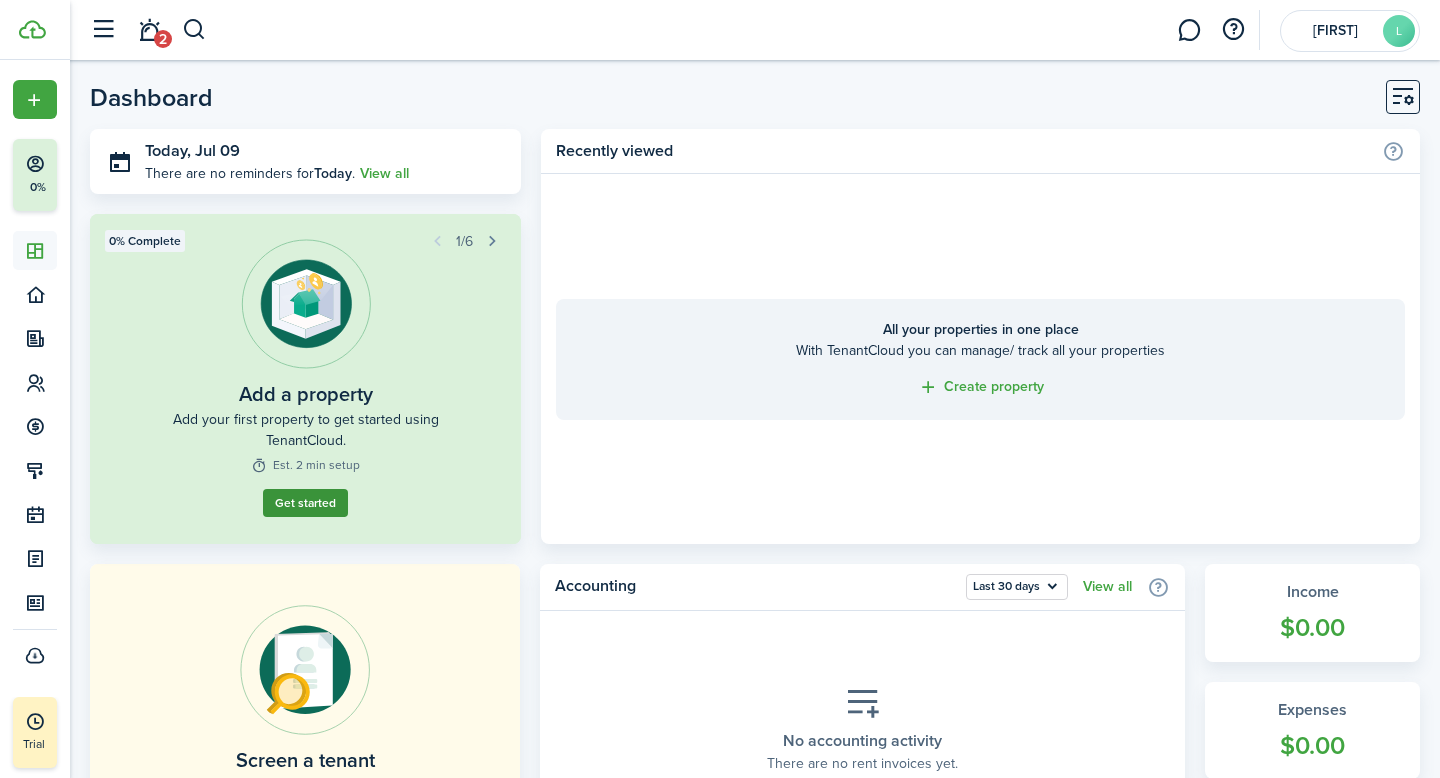 click on "Get started" at bounding box center [305, 503] 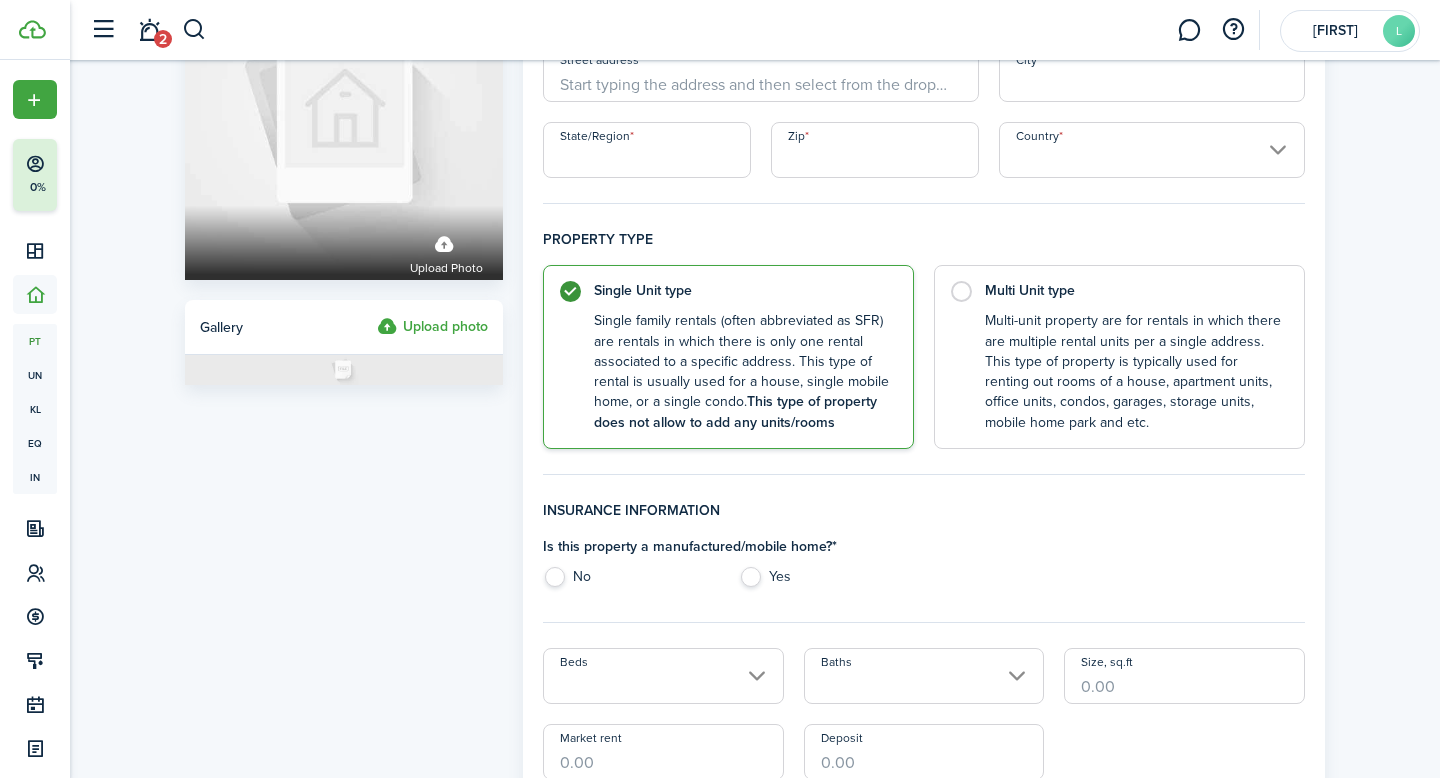 scroll, scrollTop: 0, scrollLeft: 0, axis: both 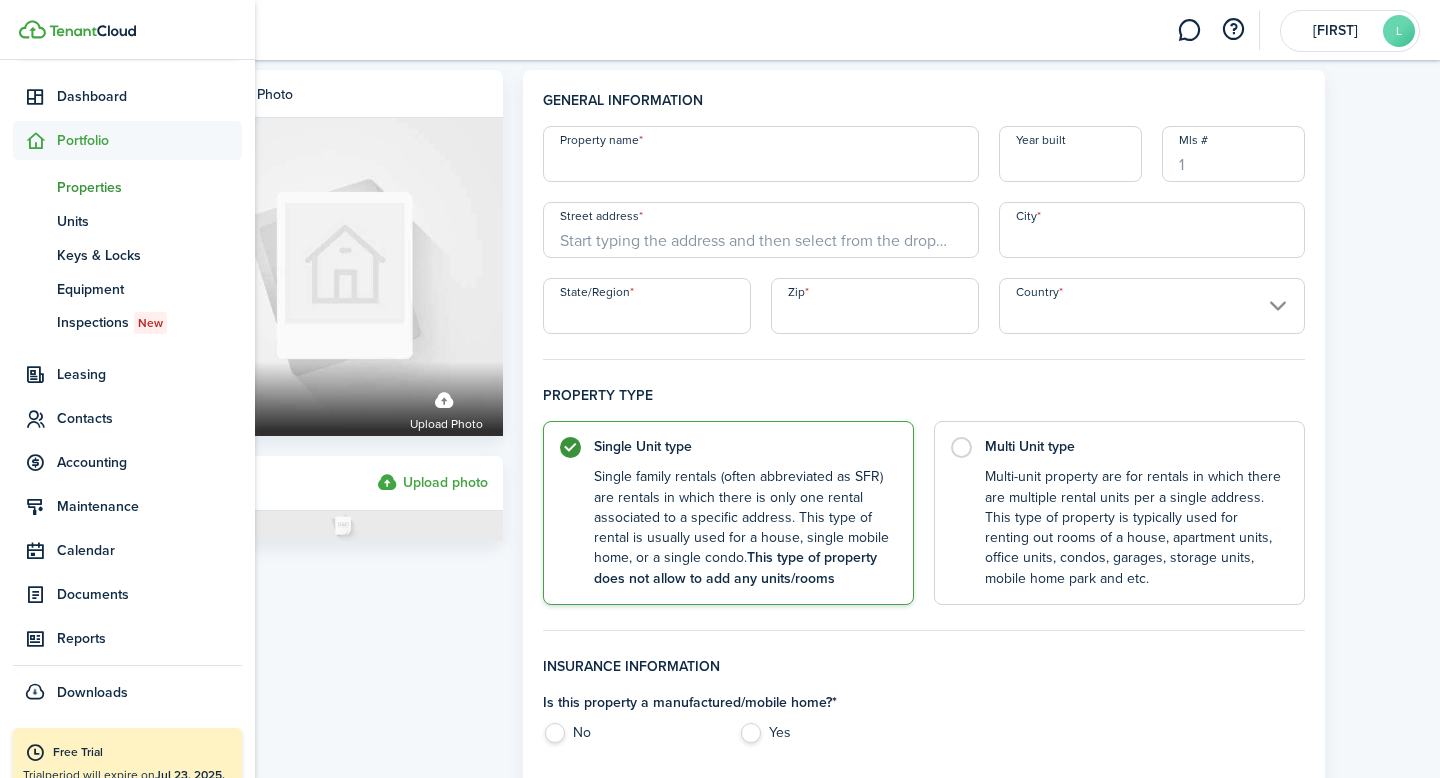 click on "Properties" at bounding box center [149, 187] 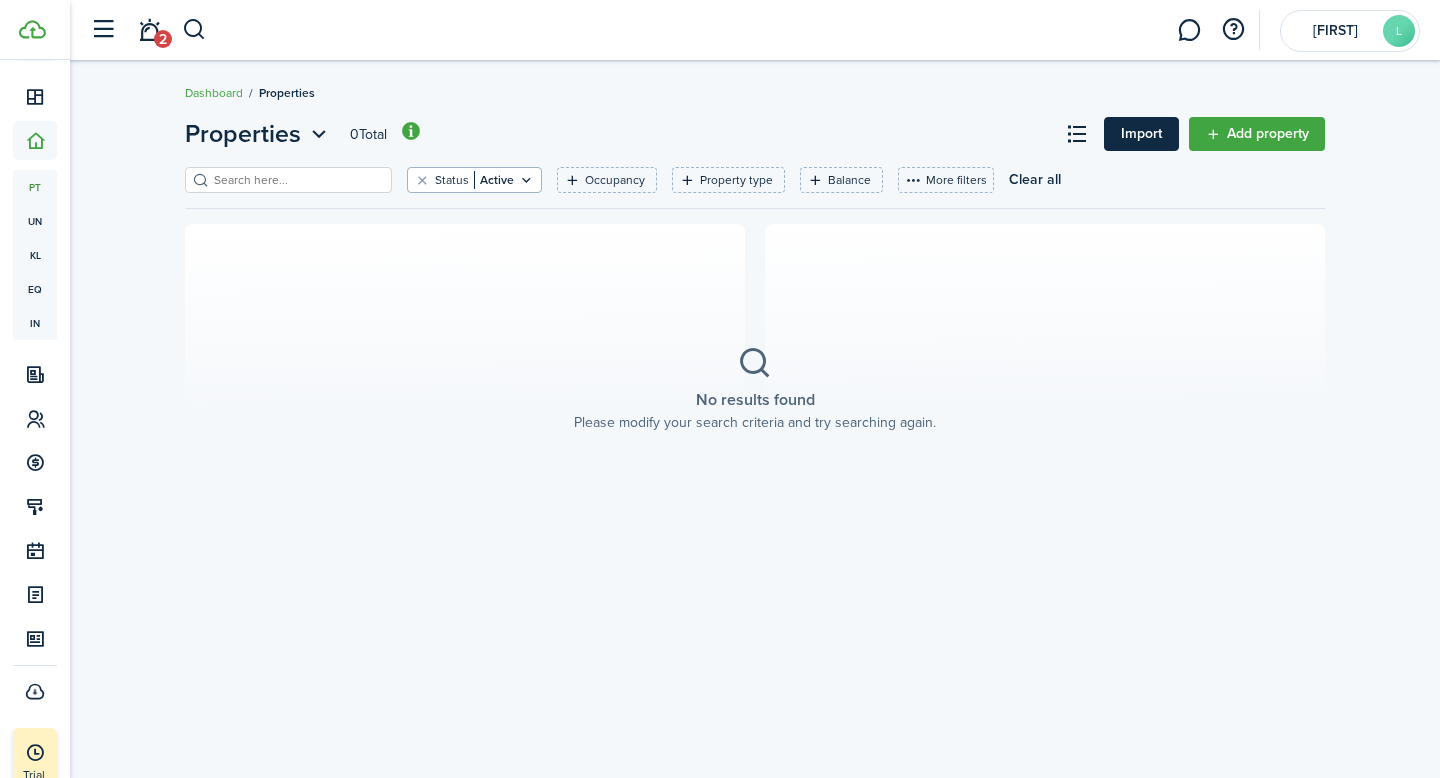 click on "Import" at bounding box center (1141, 134) 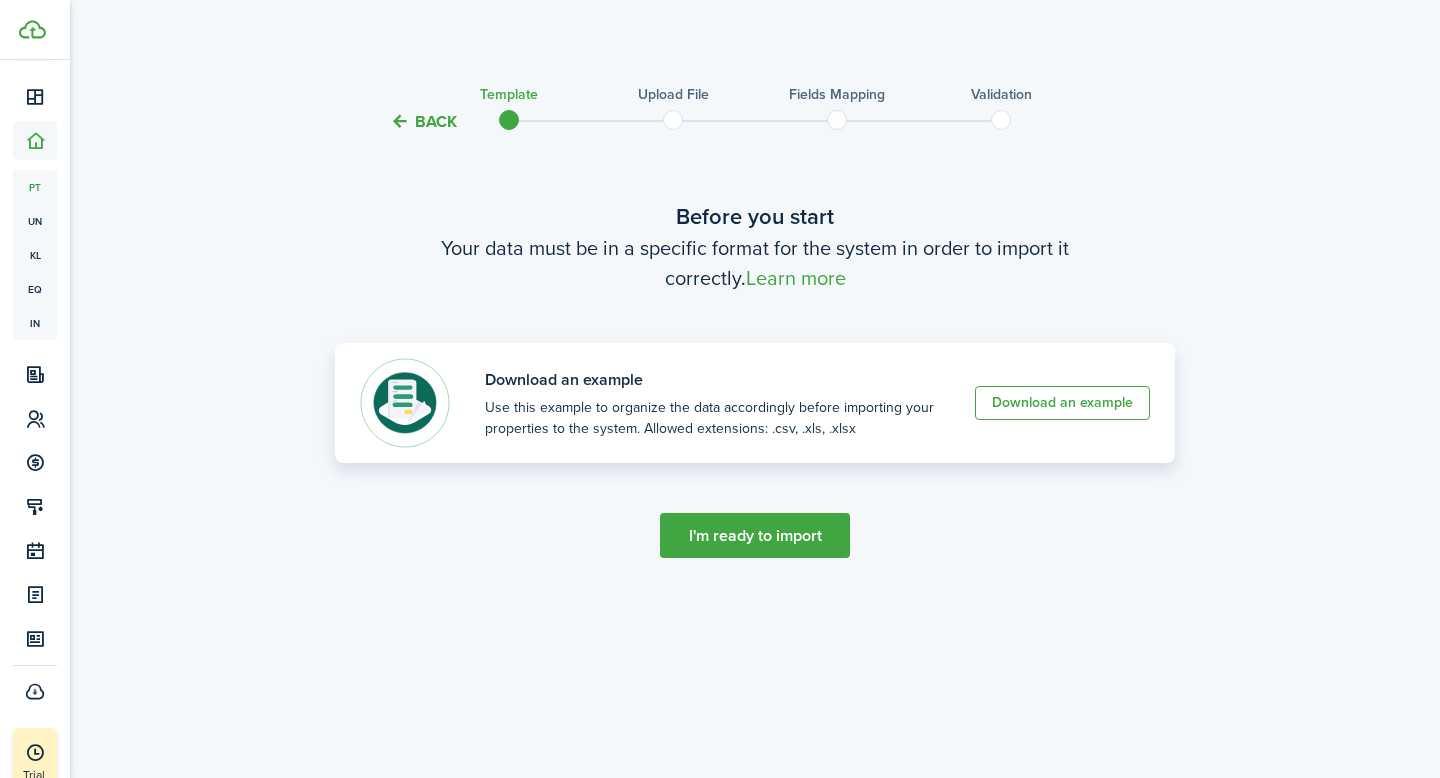 click on "Download an example  Use this example to organize the data accordingly before importing your properties to the system. Allowed extensions: .csv, .xls, .xlsx   Download an example" at bounding box center [755, 403] 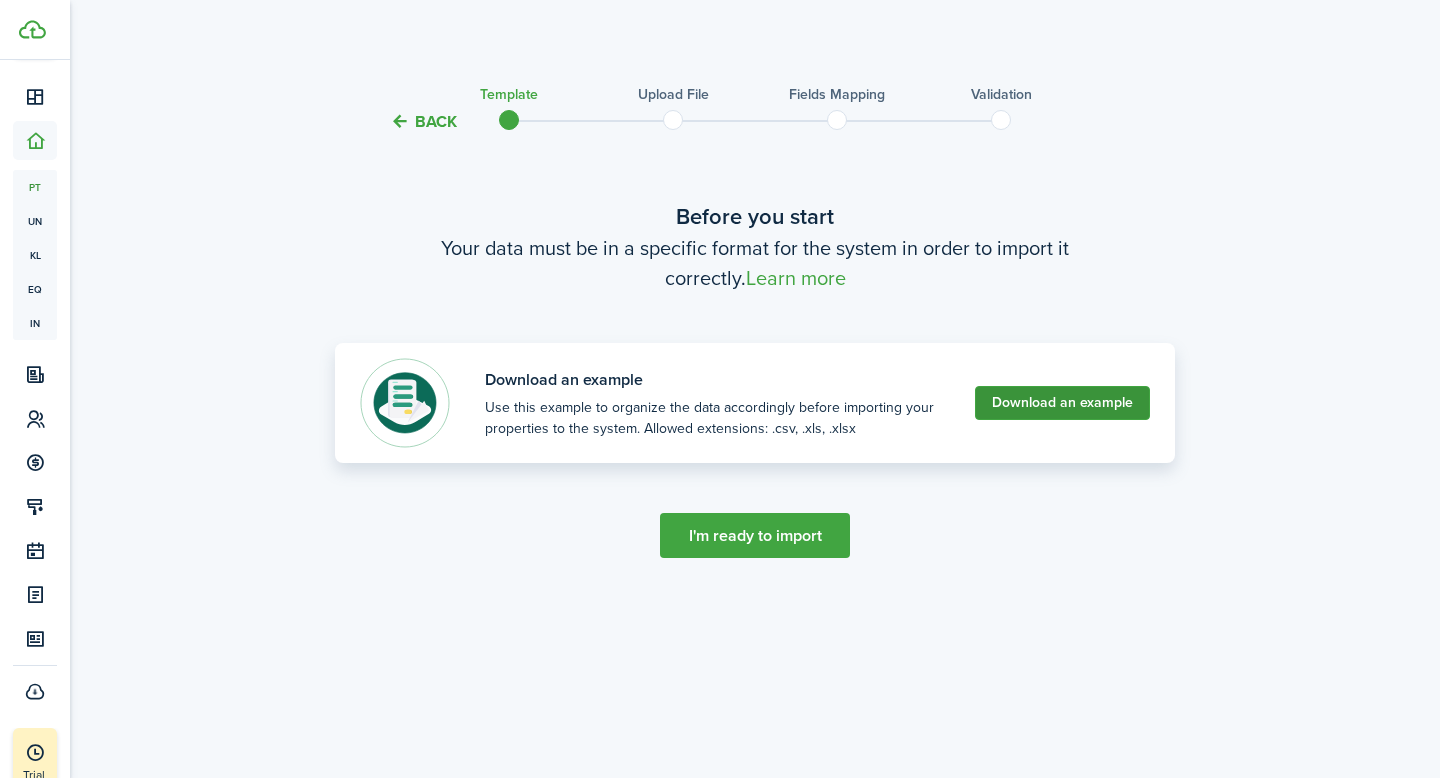 click on "Download an example" at bounding box center (1062, 403) 